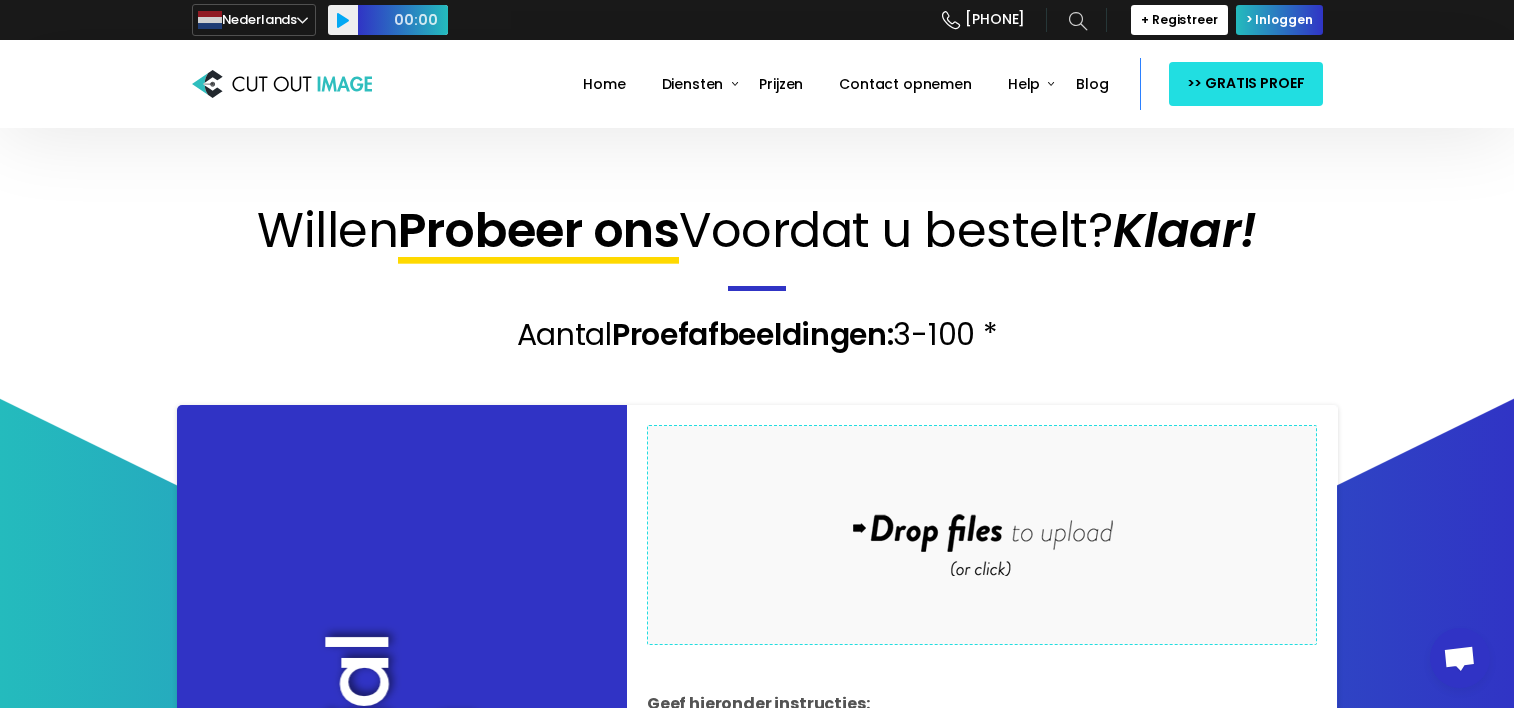 scroll, scrollTop: 0, scrollLeft: 0, axis: both 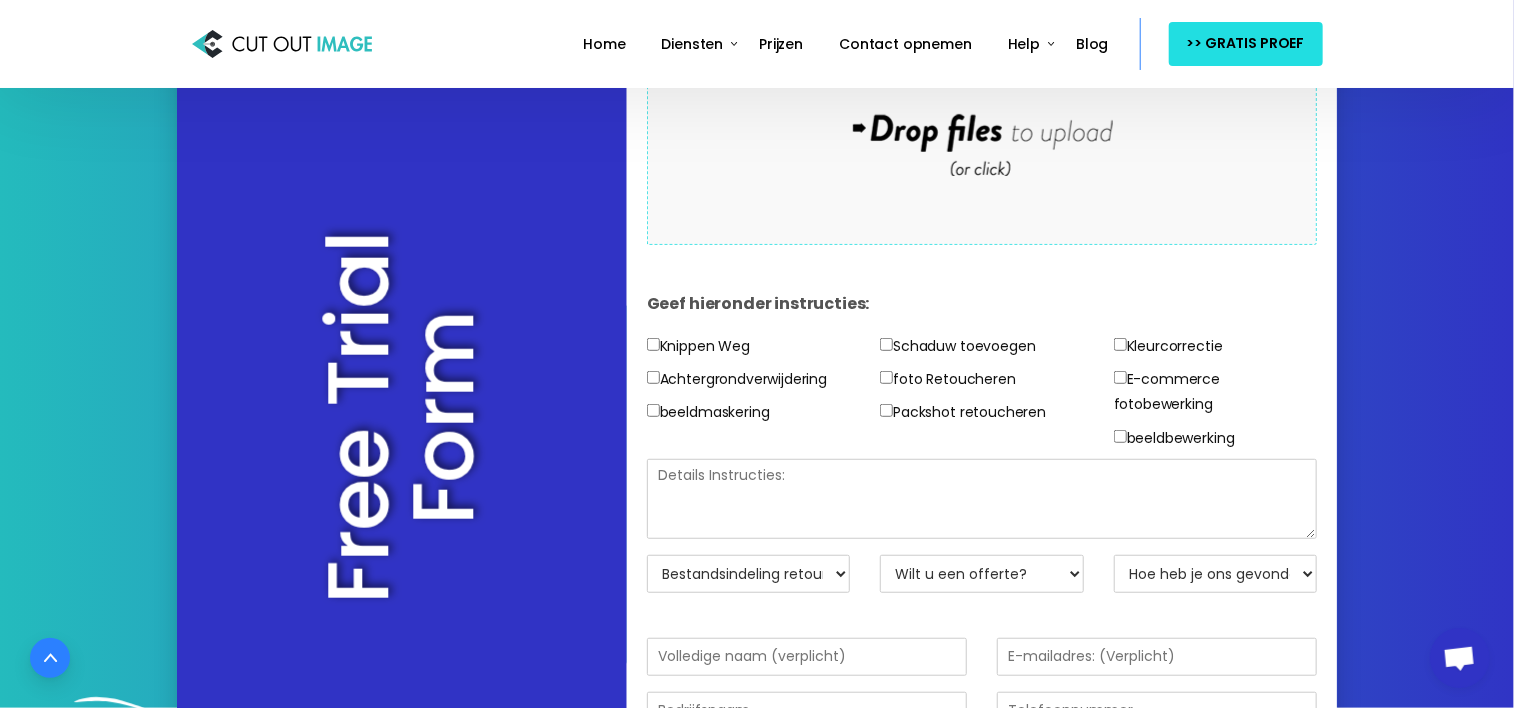 click on "Achtergrondverwijdering" at bounding box center (653, 377) 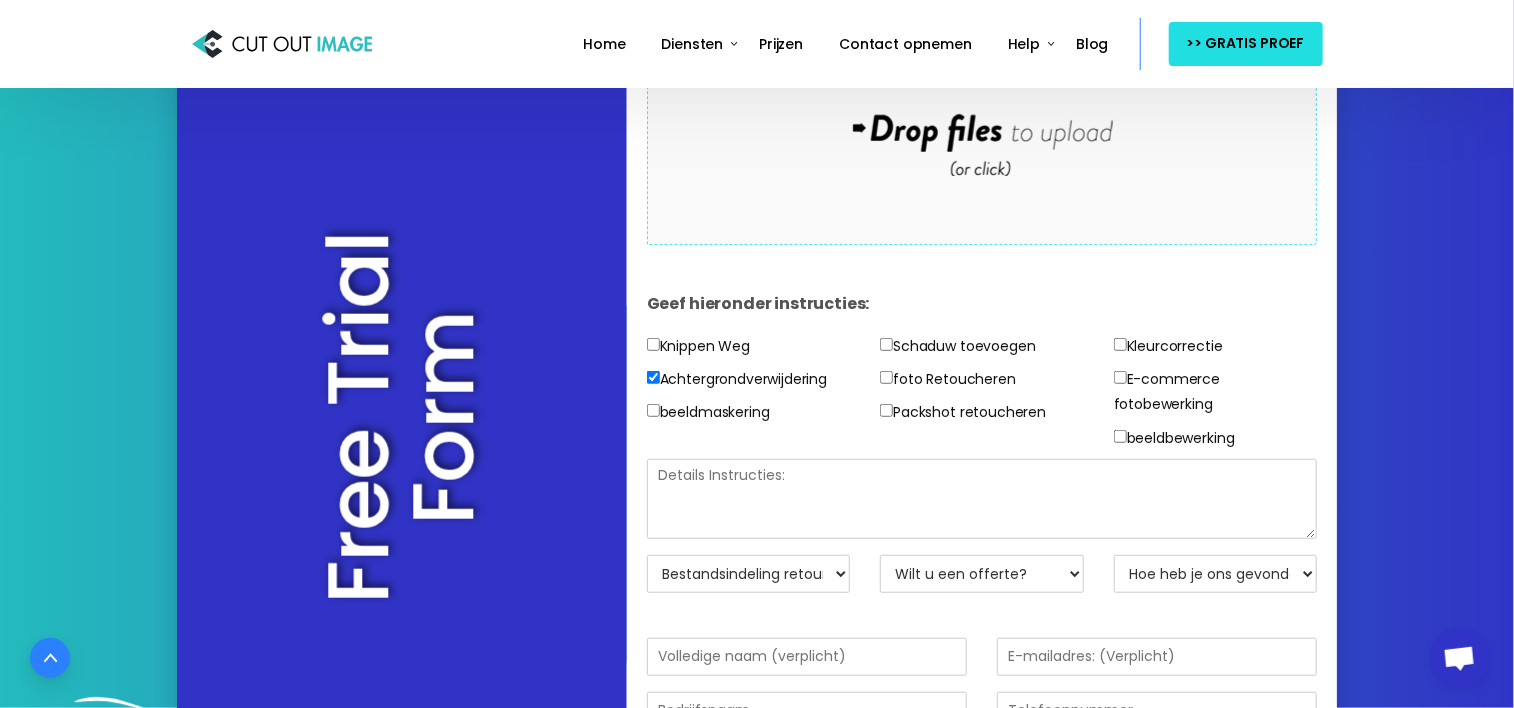 click on "Knippen Weg" at bounding box center [653, 344] 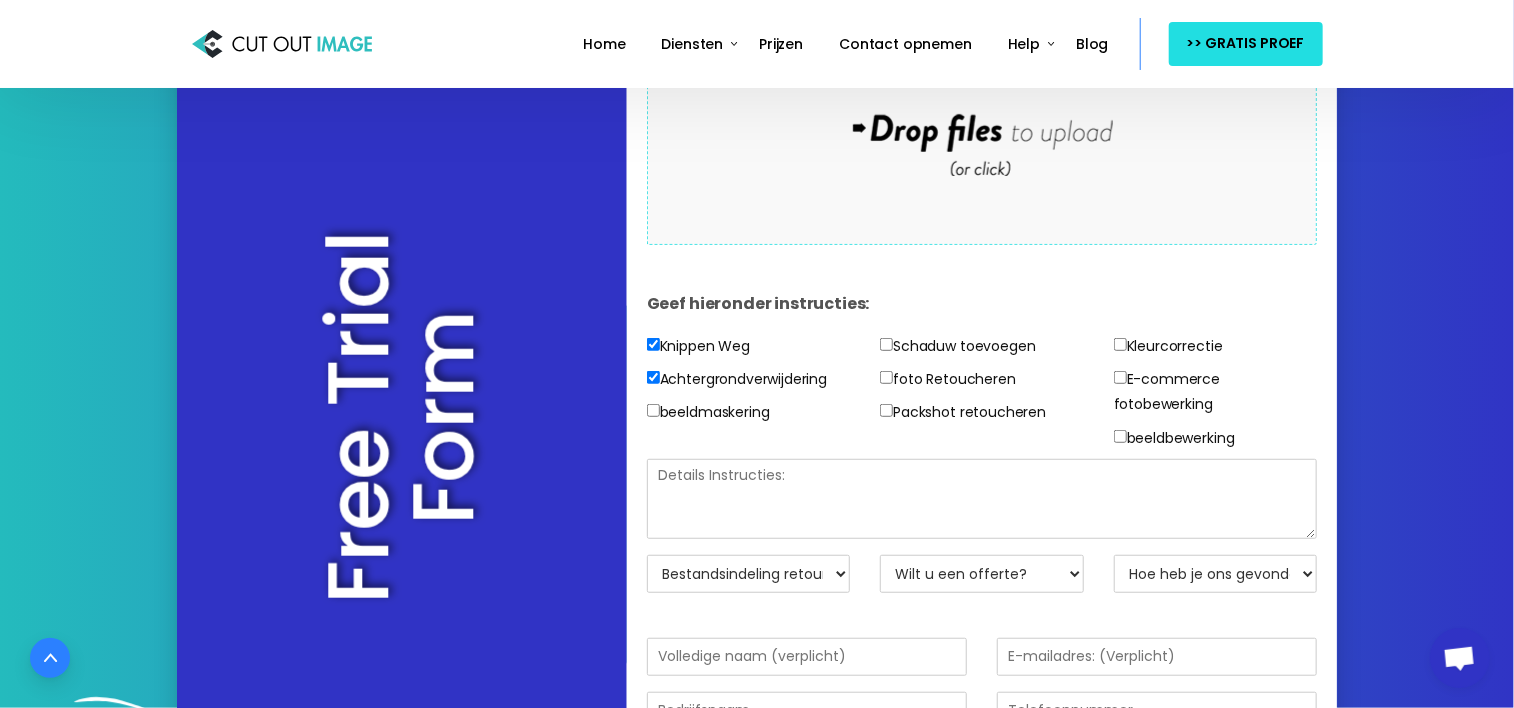 click on "foto Retoucheren" at bounding box center (886, 377) 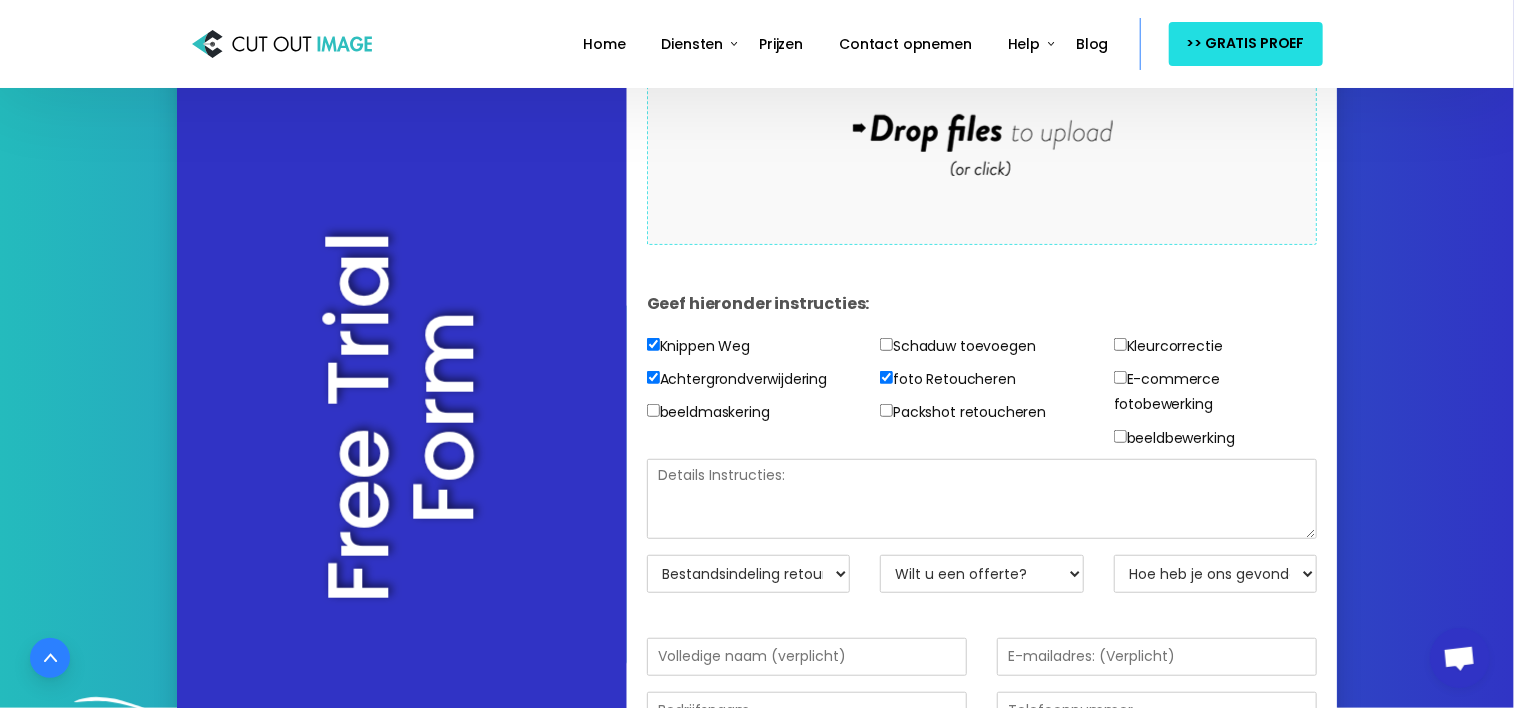 click on "beeldbewerking" at bounding box center (1120, 436) 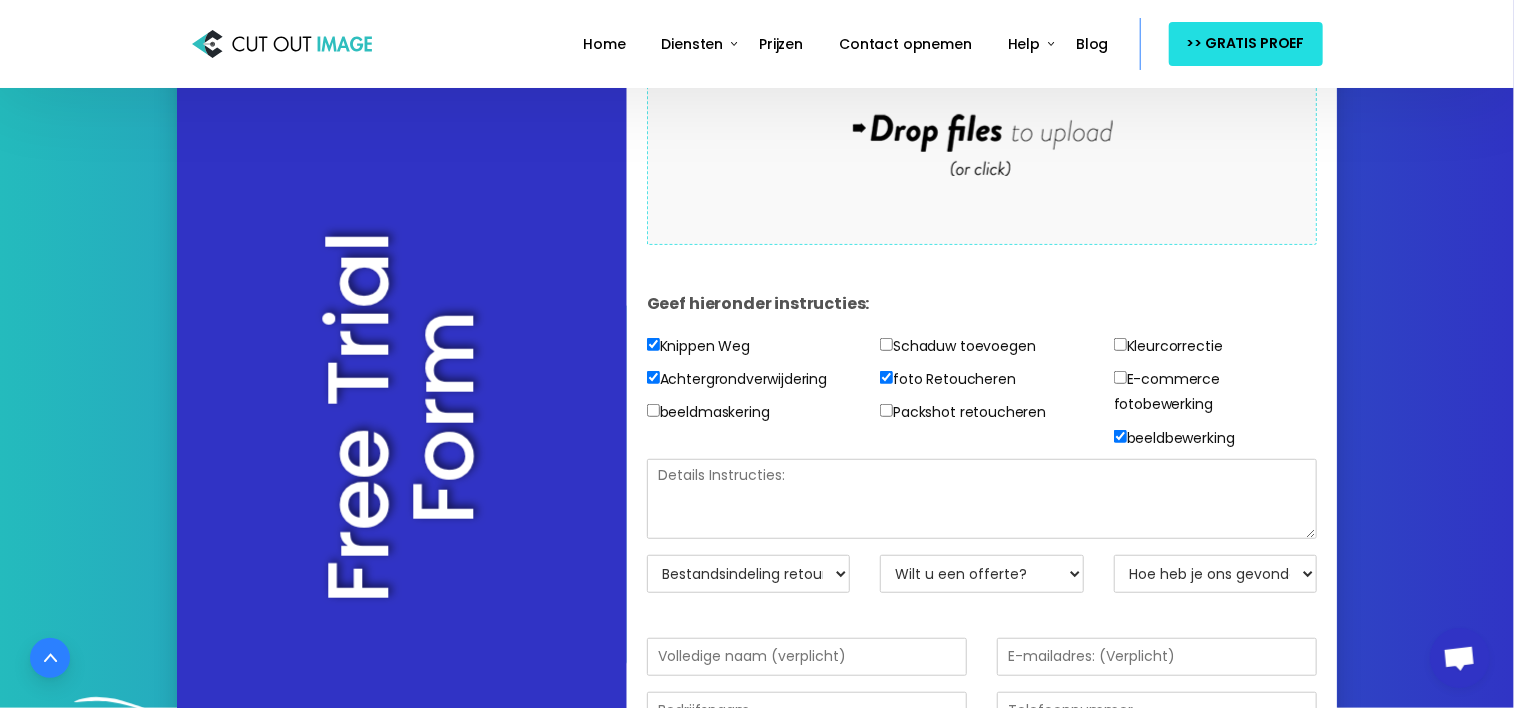click on "E-commerce fotobewerking" at bounding box center [1120, 377] 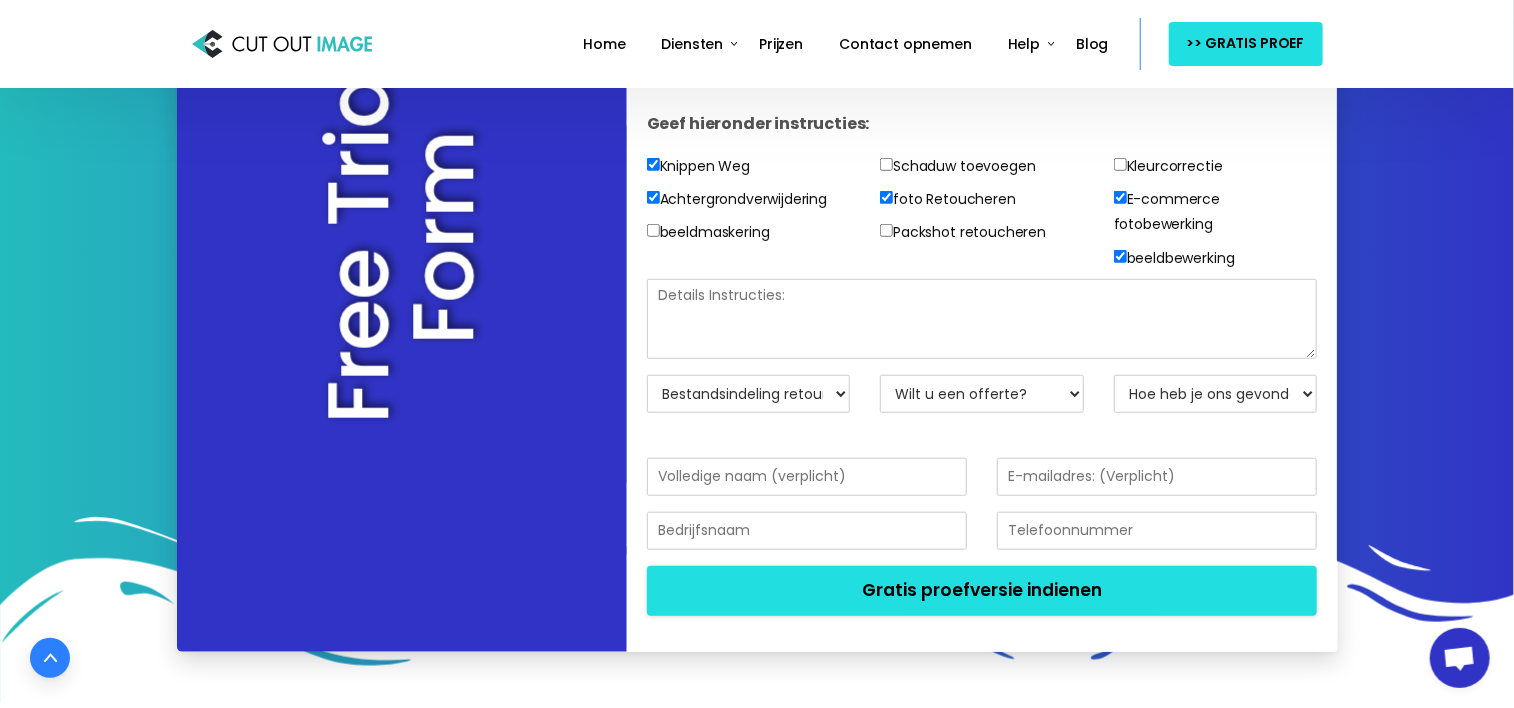 scroll, scrollTop: 600, scrollLeft: 0, axis: vertical 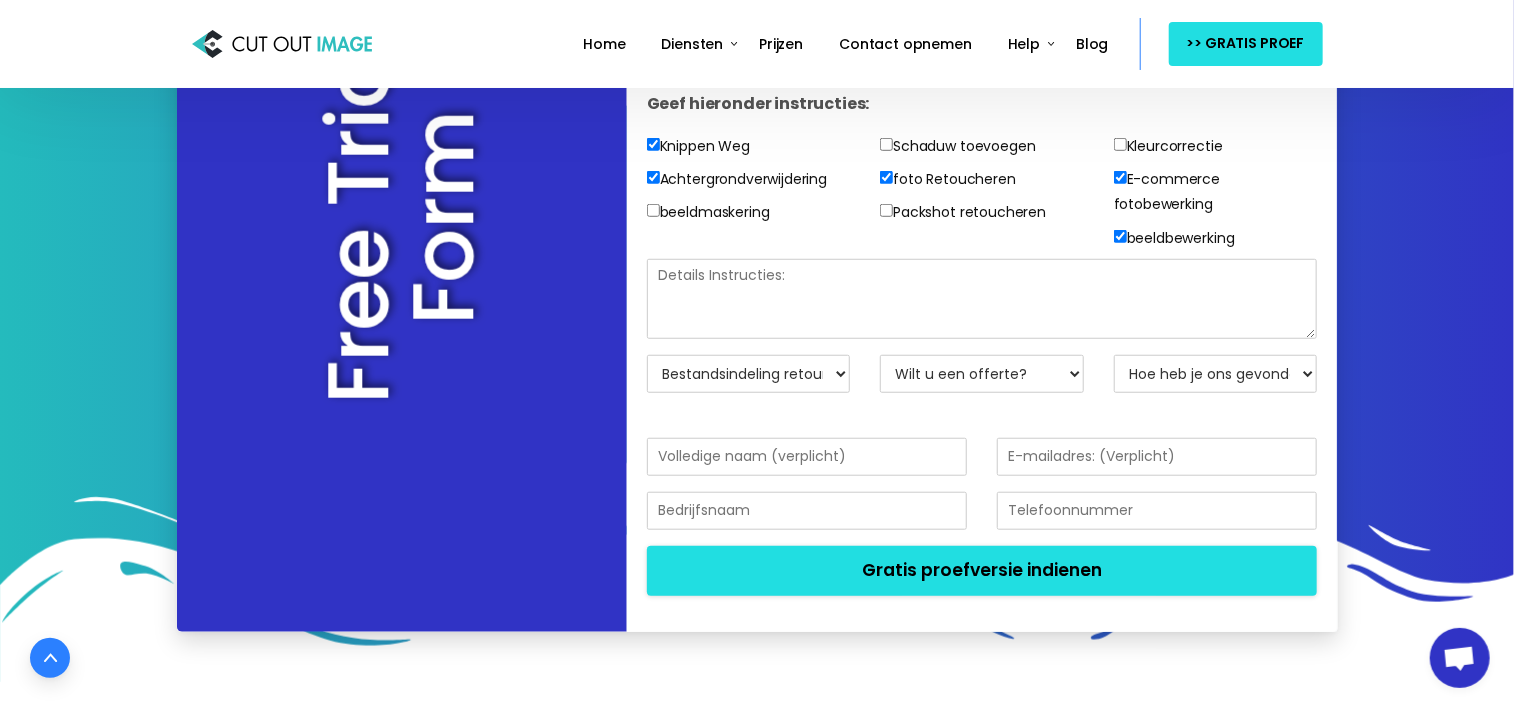 click on "Bestandsindeling retourneren
JPG - Wit BG
PNG - Transparante BG
PSD - Laagmasker
PSD - Gelaagd bestand
PSD - Originele BG
TIFF - Originele BG
TIFF - Transparant BG
PDF-pagina's
Origineel formaat en BG
Anderen - Specificeer a.u.b." at bounding box center [749, 374] 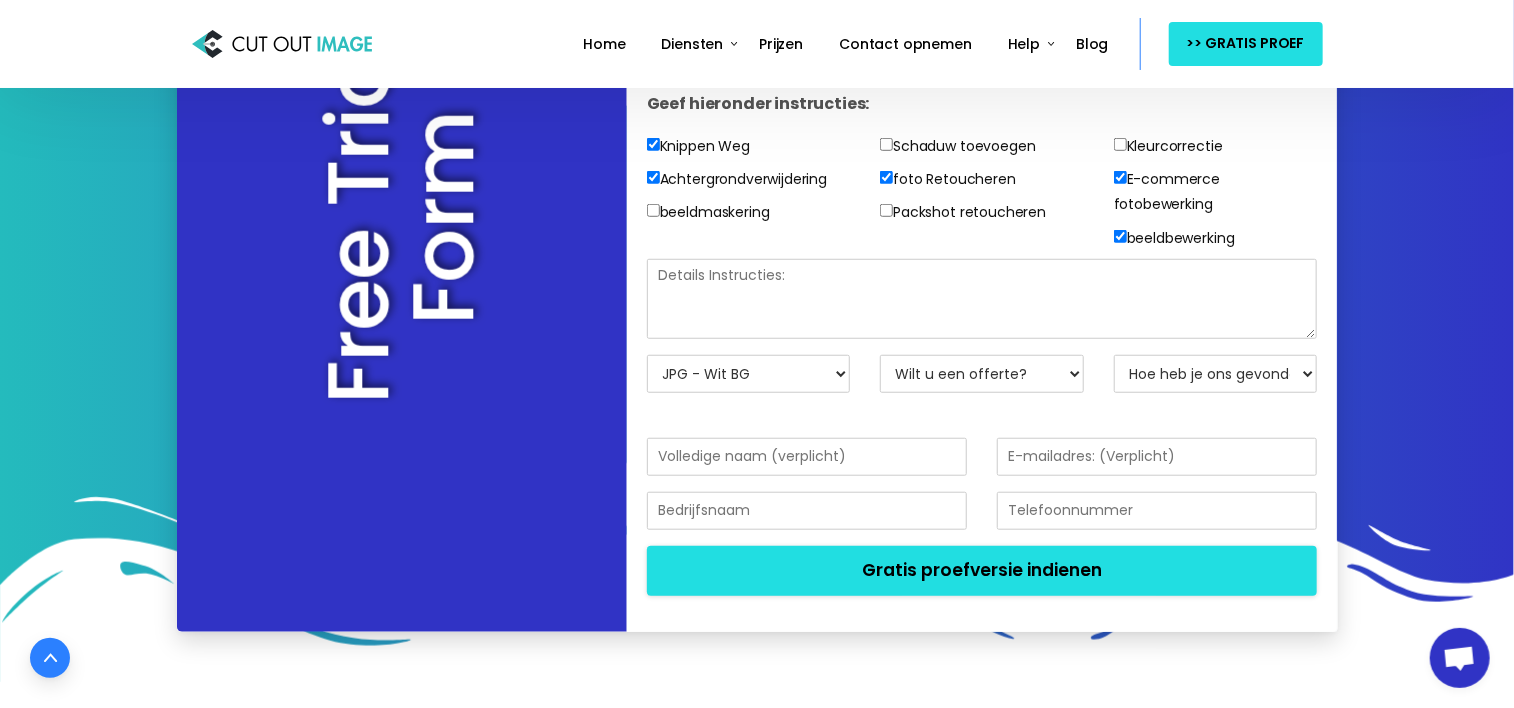 click on "Bestandsindeling retourneren
JPG - Wit BG
PNG - Transparante BG
PSD - Laagmasker
PSD - Gelaagd bestand
PSD - Originele BG
TIFF - Originele BG
TIFF - Transparant BG
PDF-pagina's
Origineel formaat en BG
Anderen - Specificeer a.u.b." at bounding box center [749, 374] 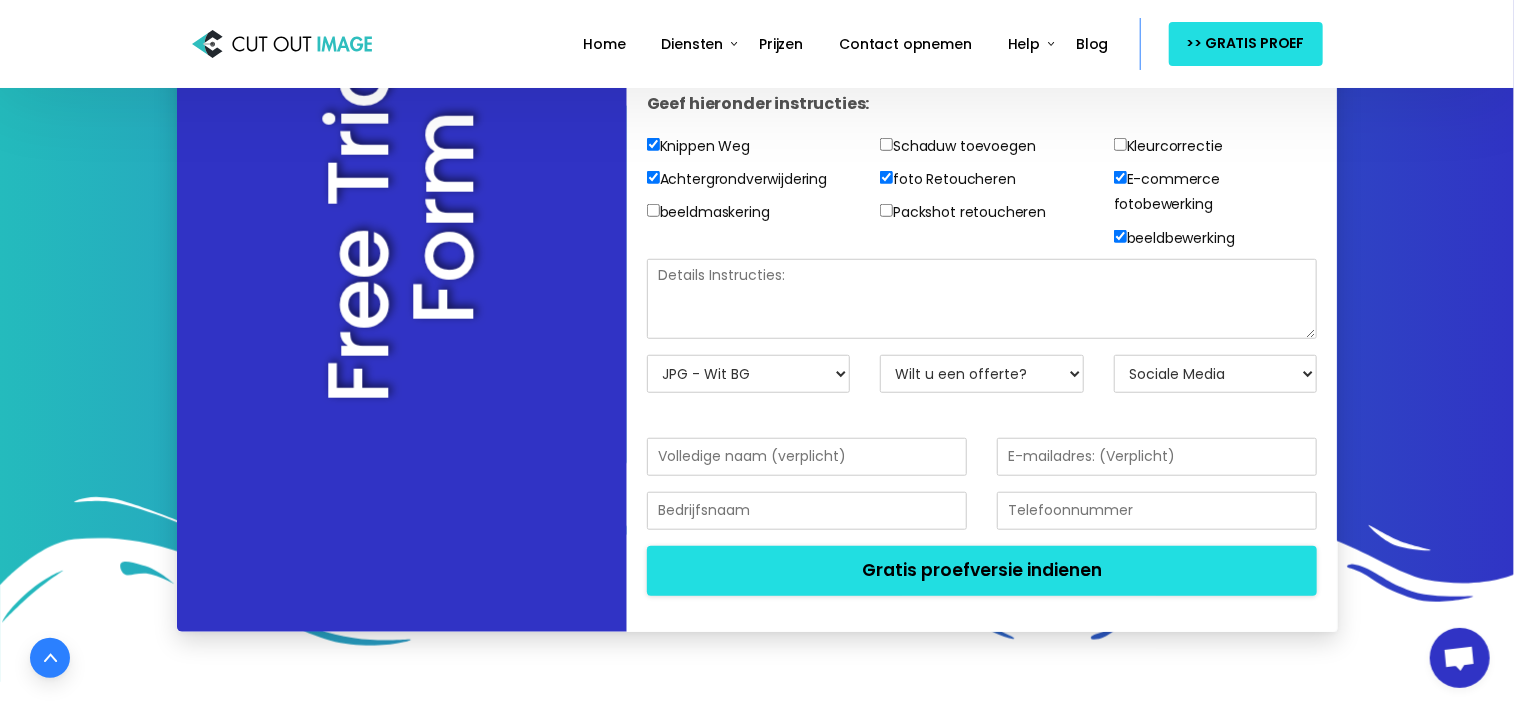 click on "Hoe heb je ons gevonden?
E-mail
Zoekmachine
Vriend/Collega
Sociale Media
Telemarketing
Google Ads
Facebook Ads
YouTube-advertenties
Andere online advertenties
IDK/kan me niet herinneren
Anderen" at bounding box center (1216, 374) 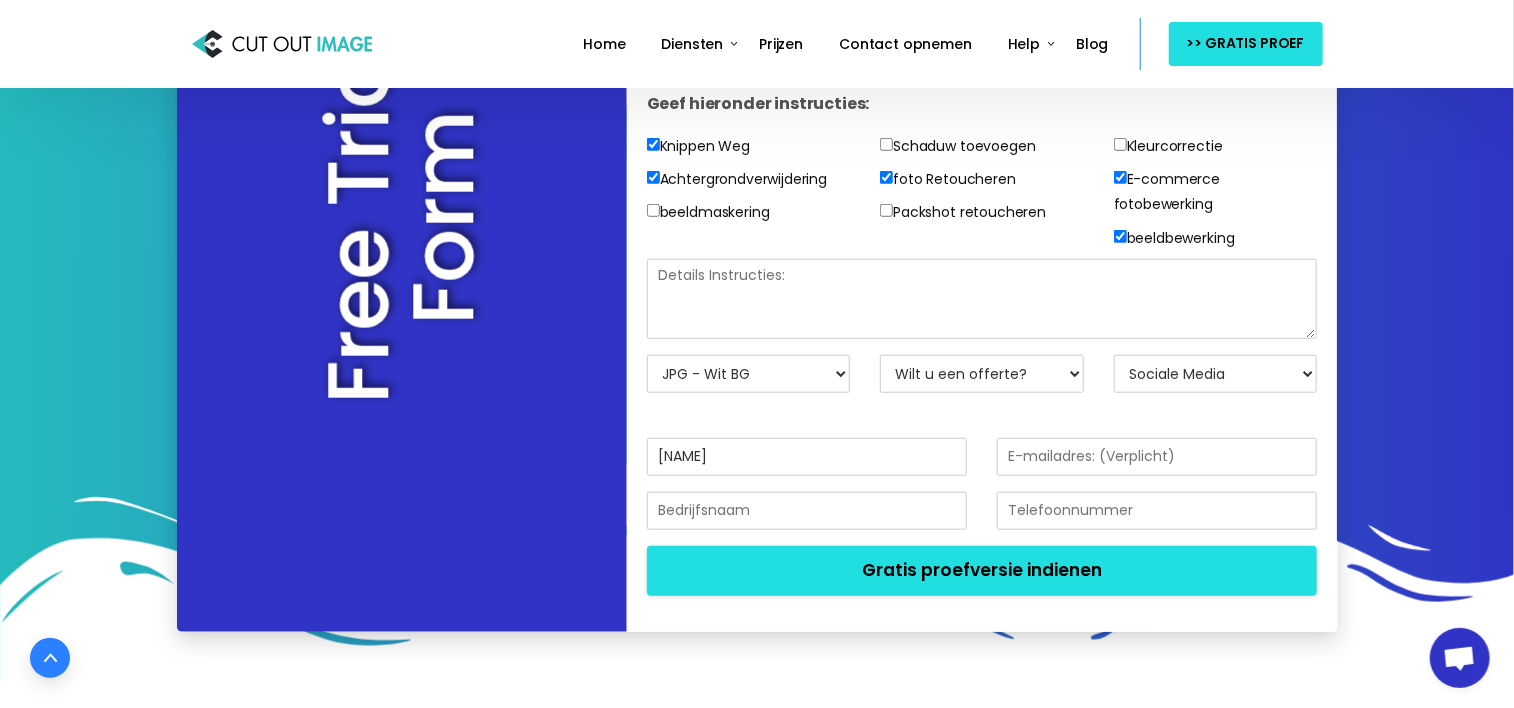 type on "[EMAIL]" 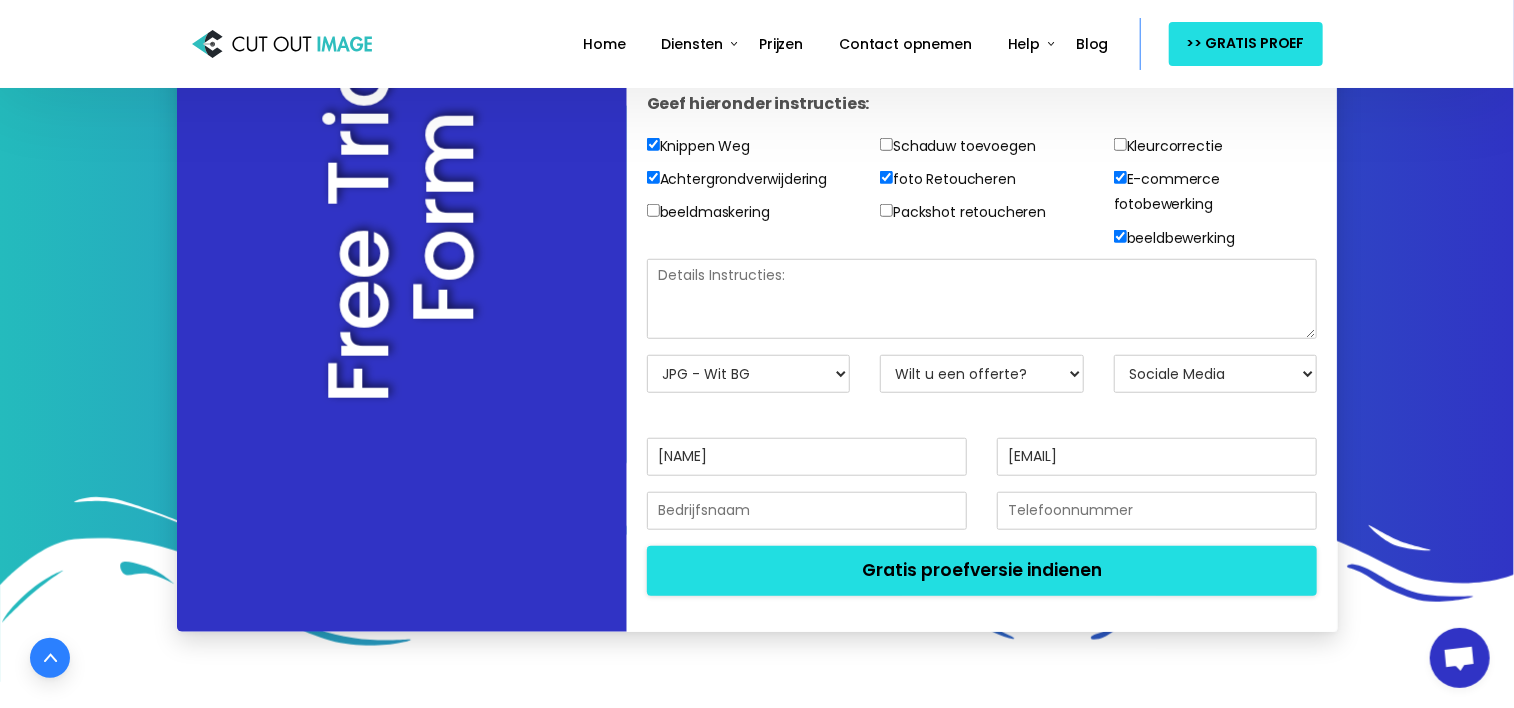 type on "[PHONE]" 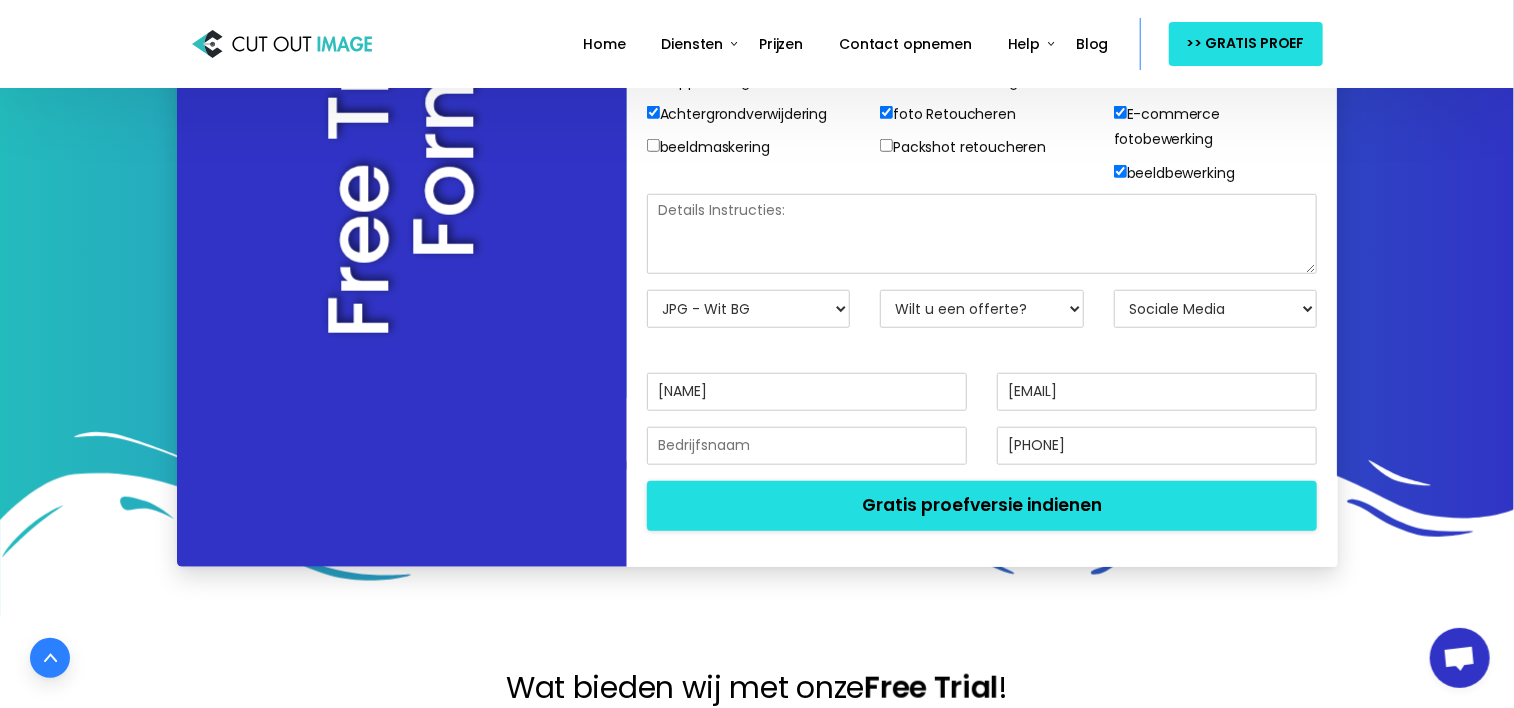scroll, scrollTop: 700, scrollLeft: 0, axis: vertical 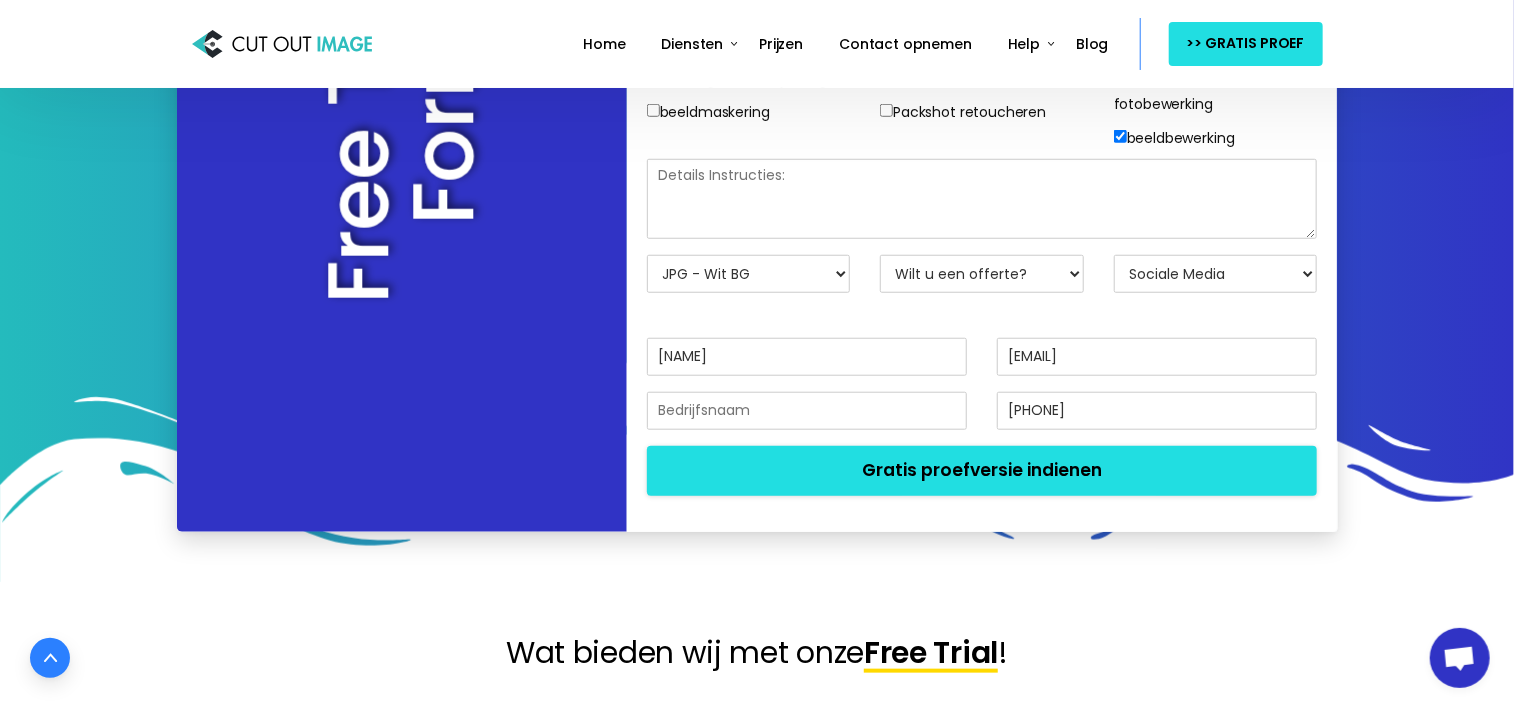 click at bounding box center [807, 411] 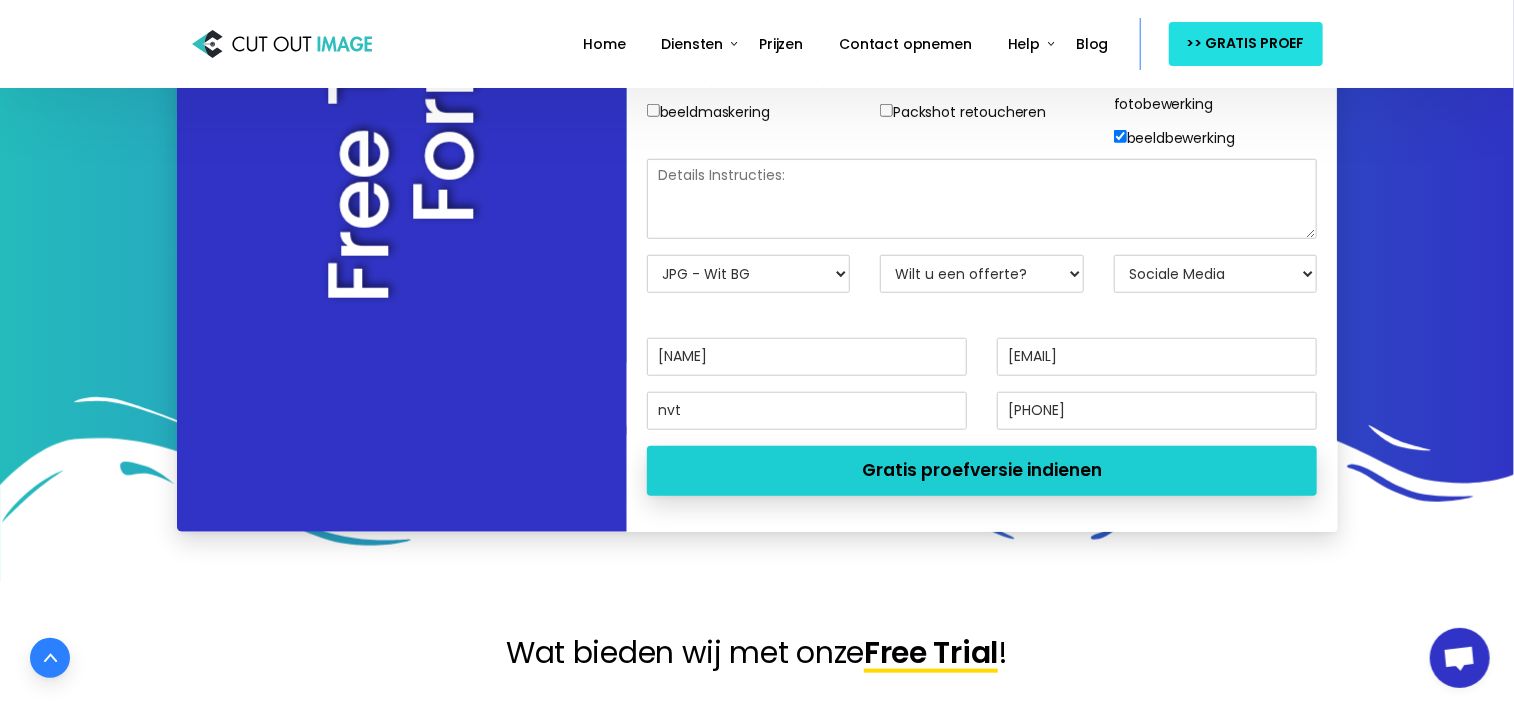 type on "nvt" 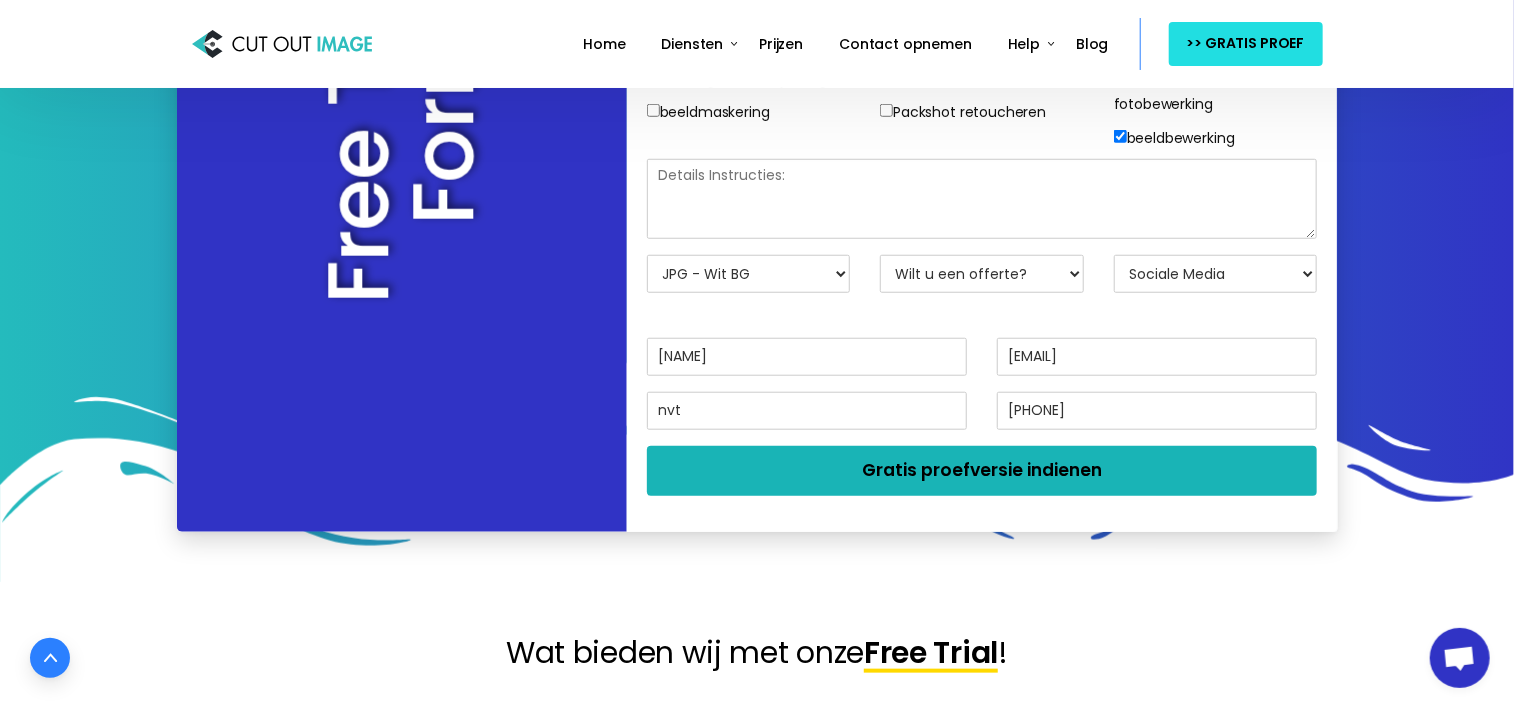 click on "Gratis proefversie indienen" at bounding box center [982, 471] 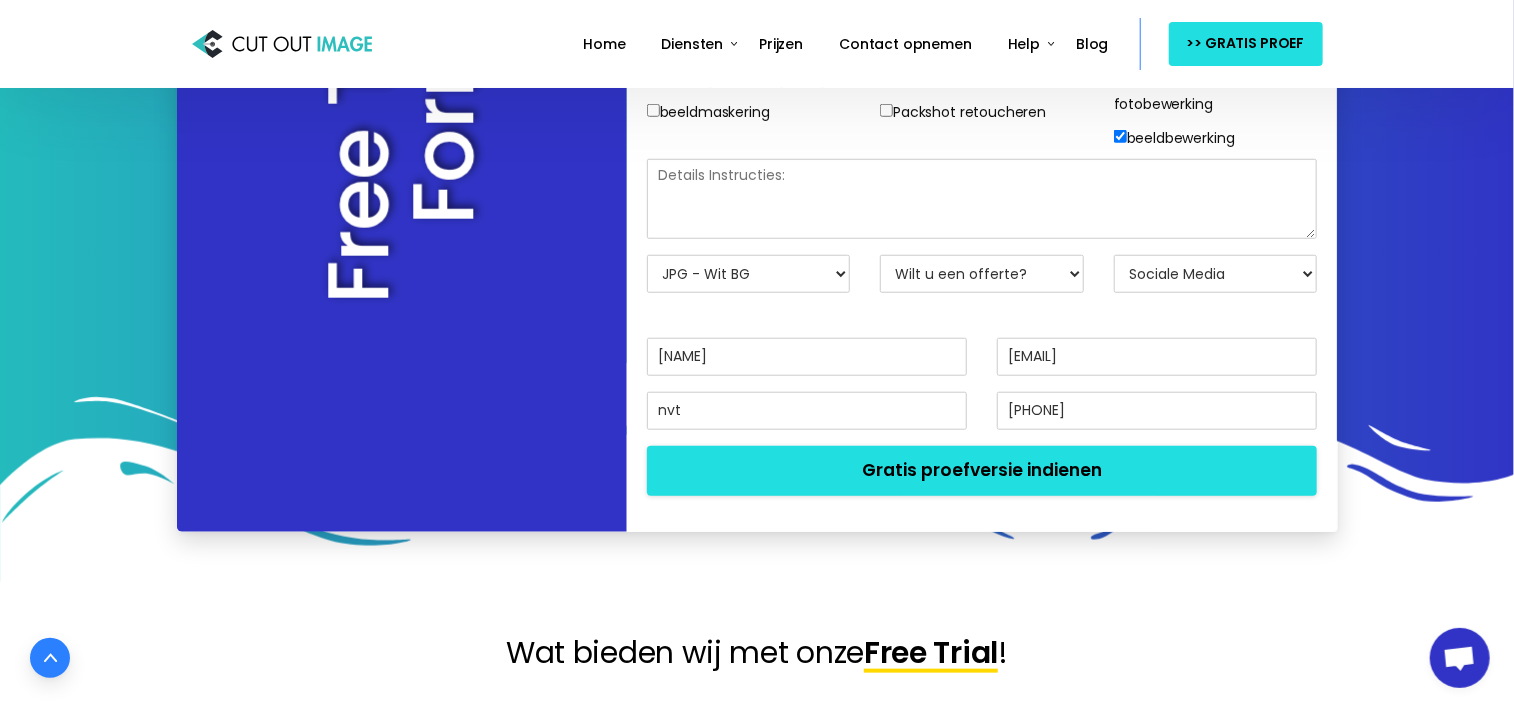 click at bounding box center [982, 199] 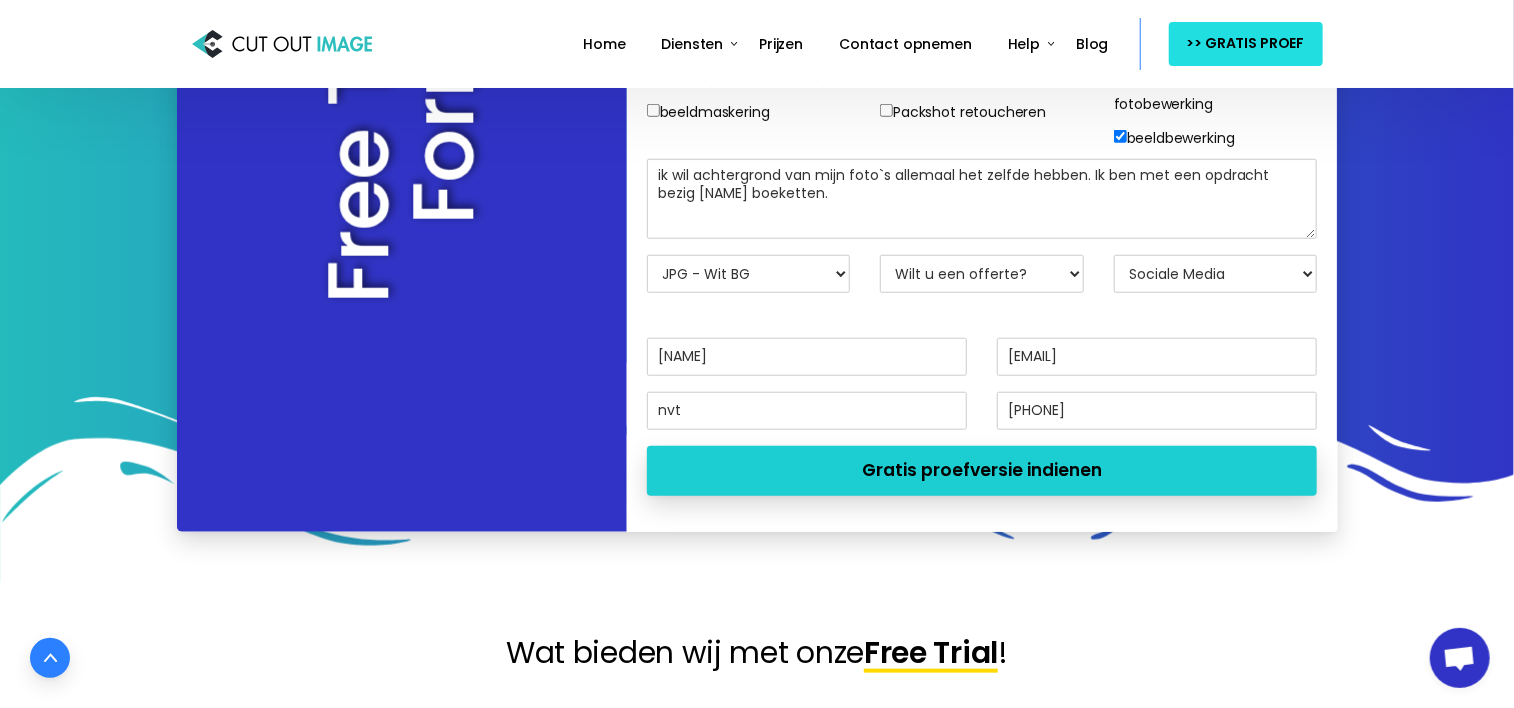 type on "ik wil achtergrond van mijn foto`s allemaal het zelfde hebben. Ik ben met een opdracht bezig [NAME] boeketten." 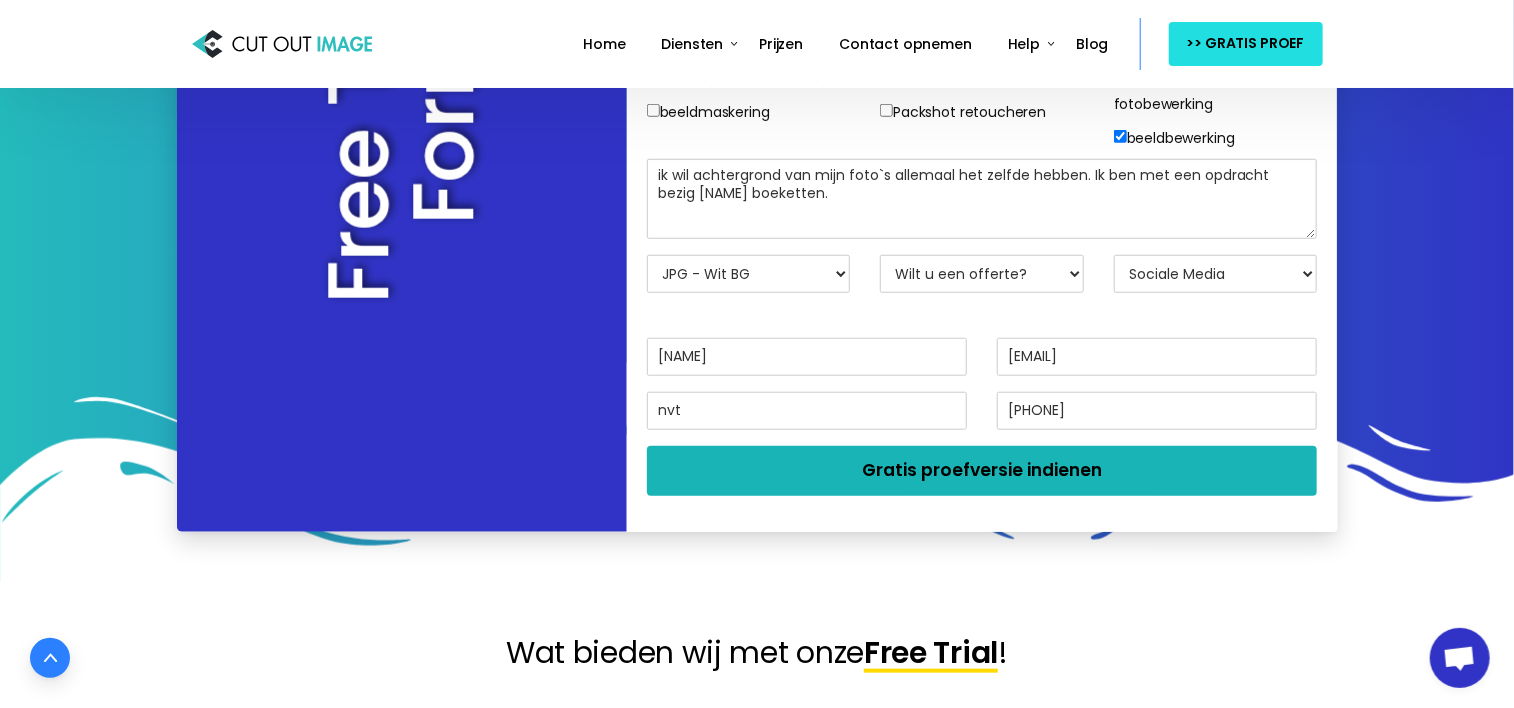 click on "Gratis proefversie indienen" at bounding box center [982, 471] 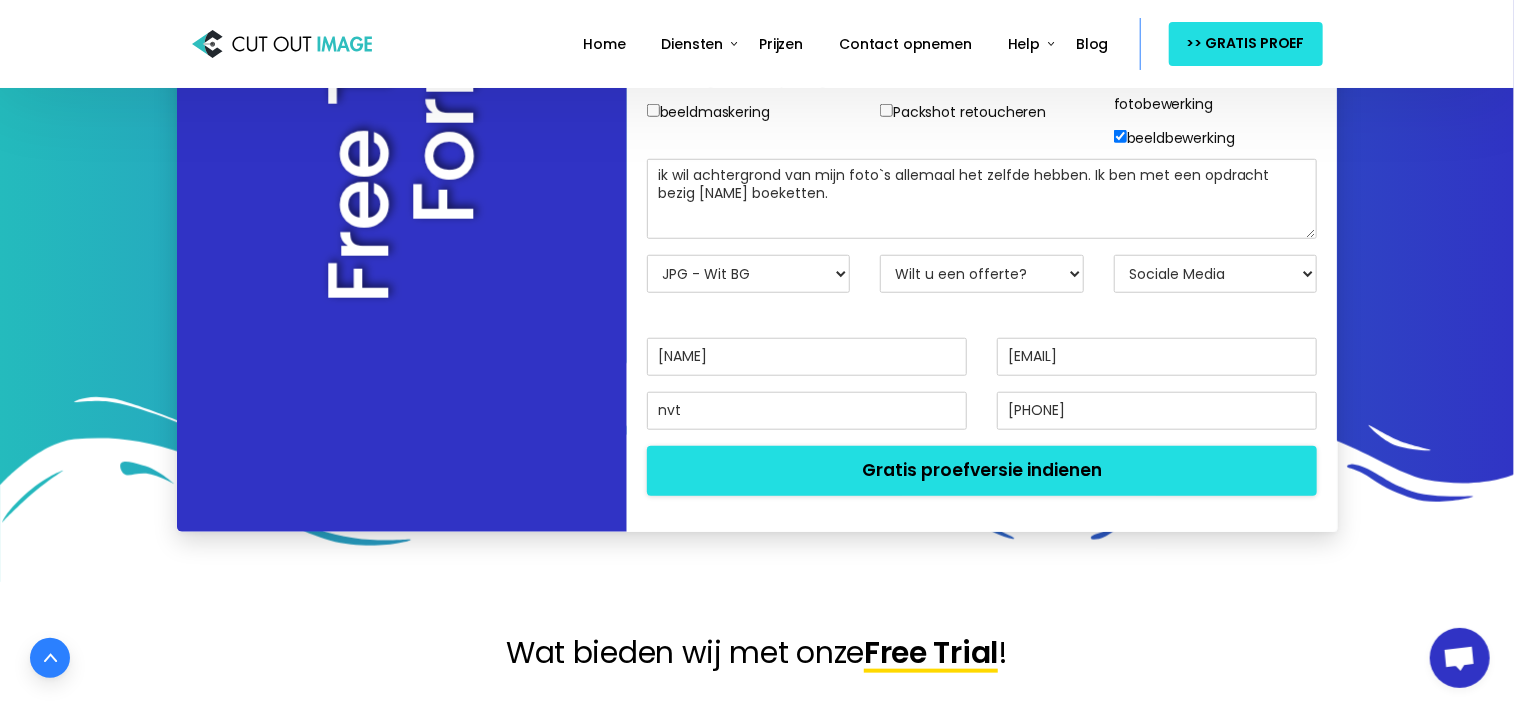 click on "Geef hieronder instructies:
Knippen Weg
Achtergrondverwijdering
beeldmaskering
Schaduw toevoegen
foto Retoucheren
Packshot retoucheren
Kleurcorrectie
E-commerce fotobewerking
beeldbewerking
ik wil achtergrond van mijn foto`s allemaal het zelfde hebben. Ik ben met een opdracht bezig zijdebloem boeketten." at bounding box center (982, 228) 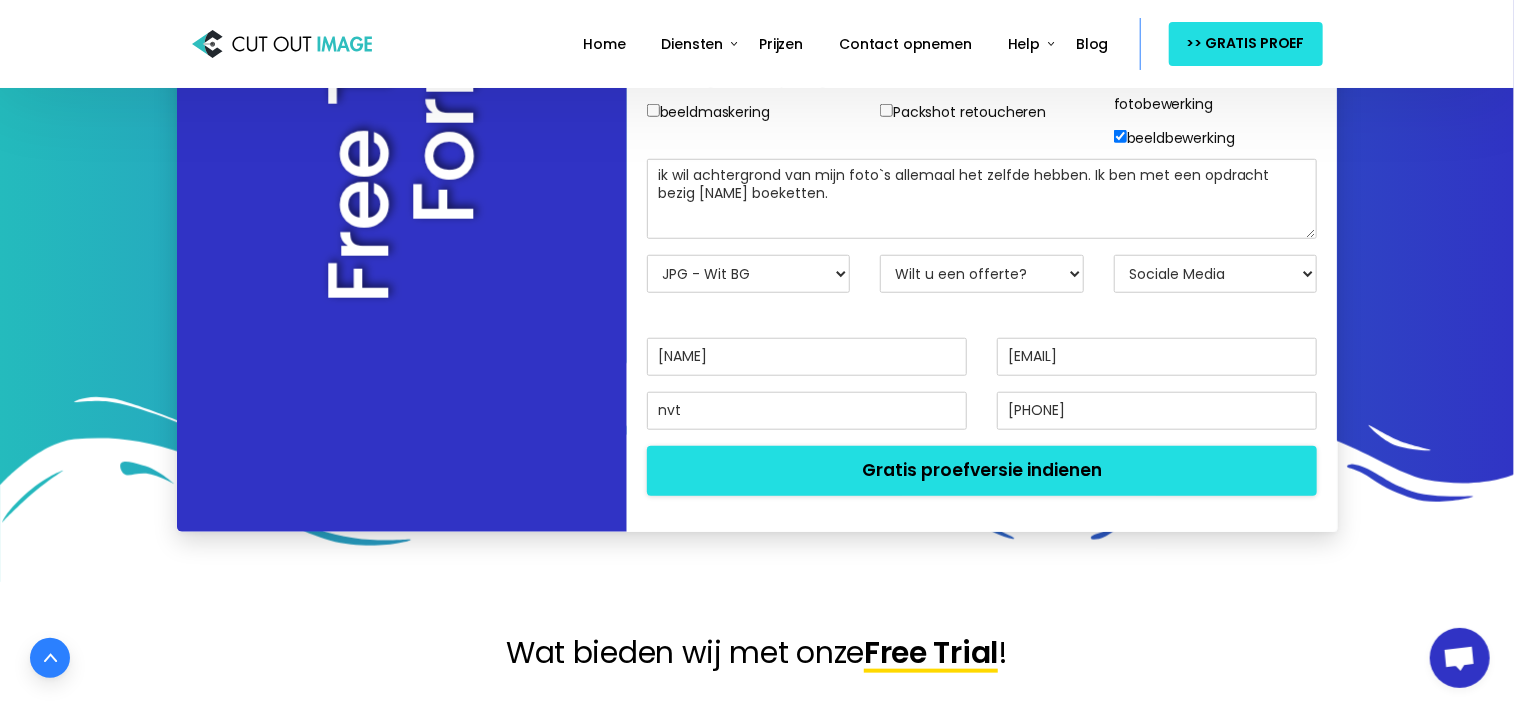 click on "Wilt u een offerte?
Nee, test gewoon afbeeldingen
Ja, graag offerte" at bounding box center (982, 274) 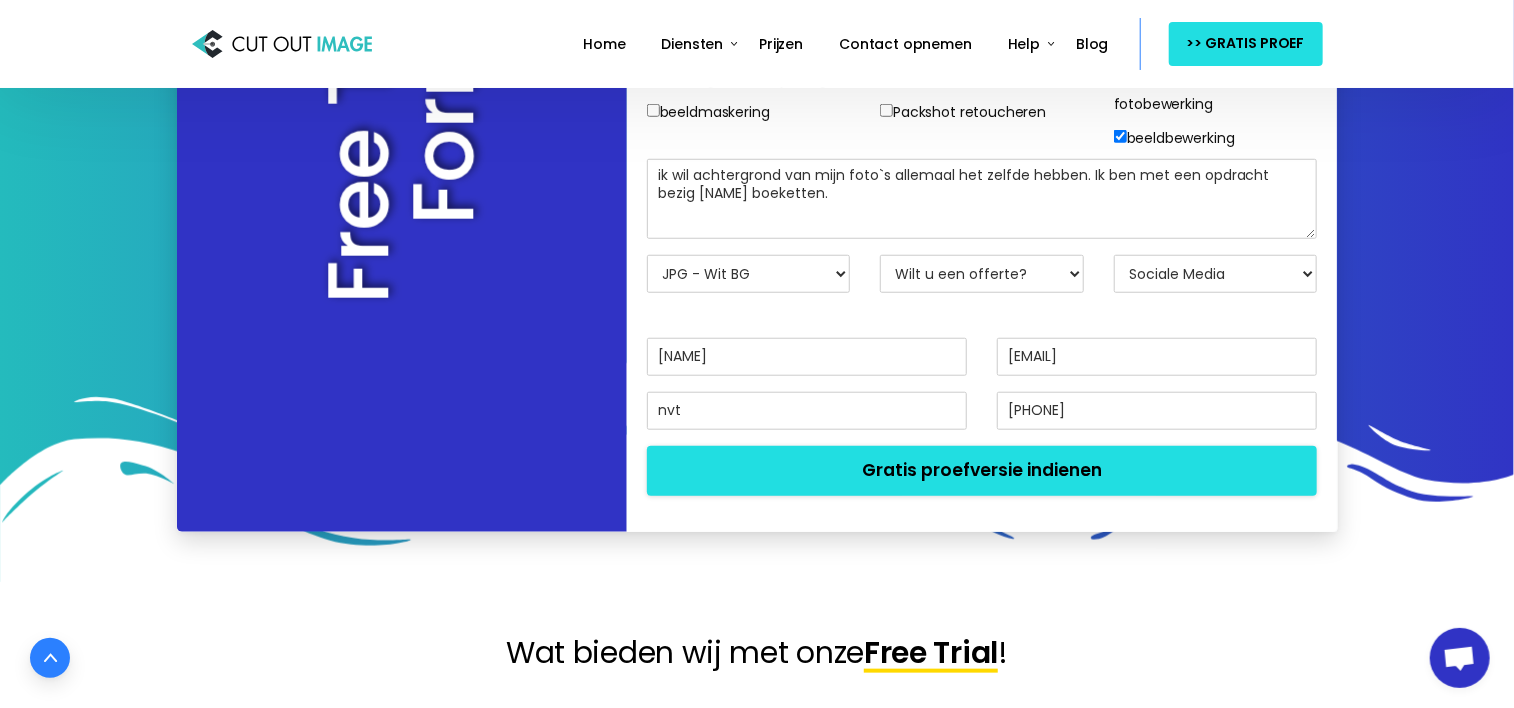 select on "No" 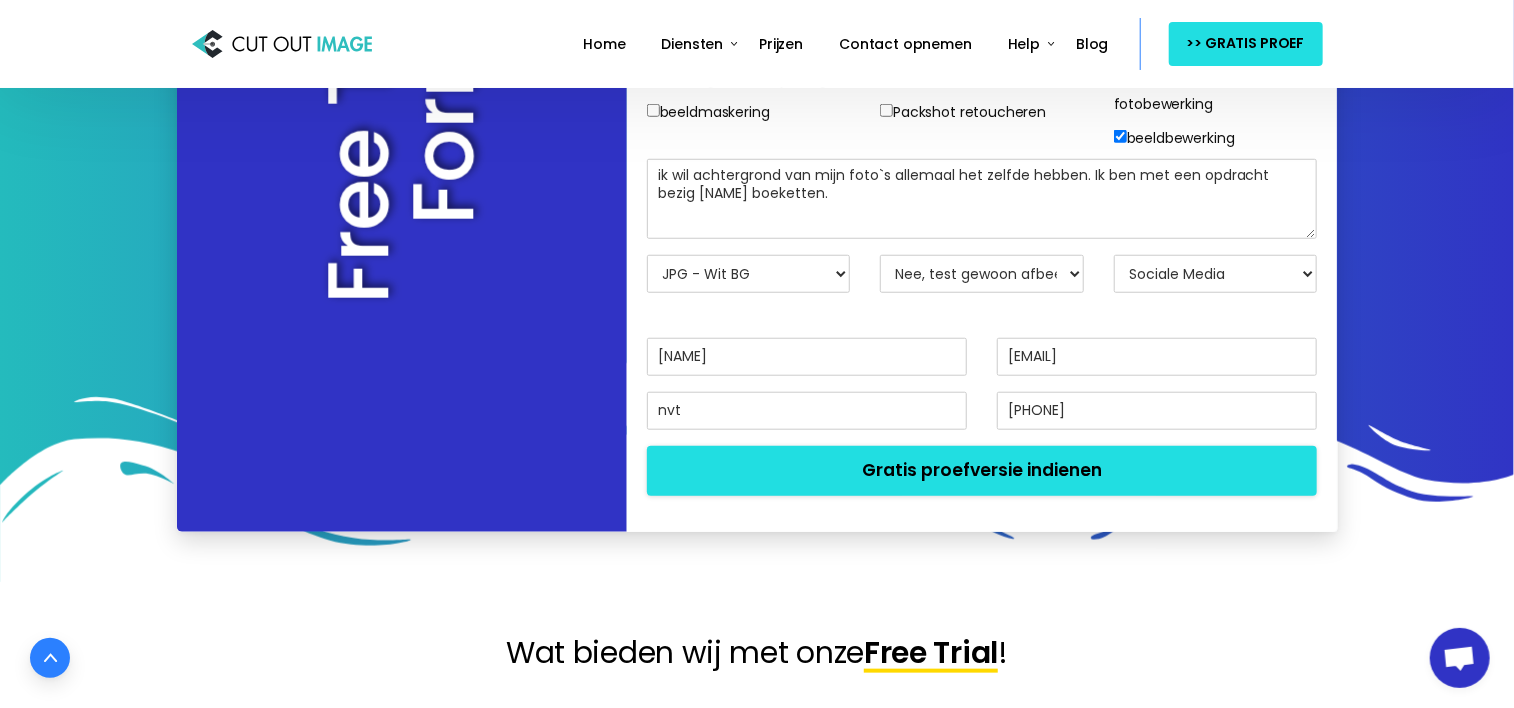 click on "Wilt u een offerte?
Nee, test gewoon afbeeldingen
Ja, graag offerte" at bounding box center (982, 274) 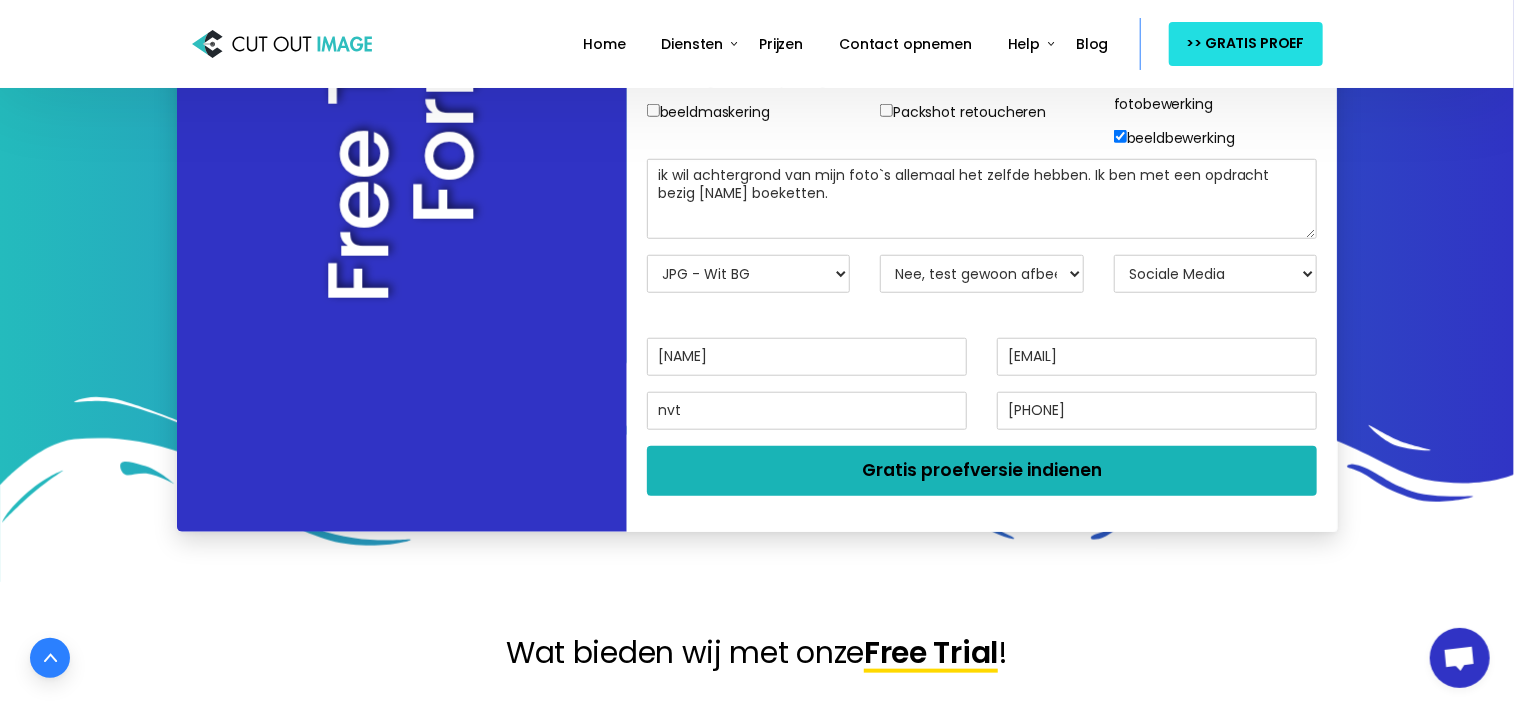 click on "Gratis proefversie indienen" at bounding box center (982, 471) 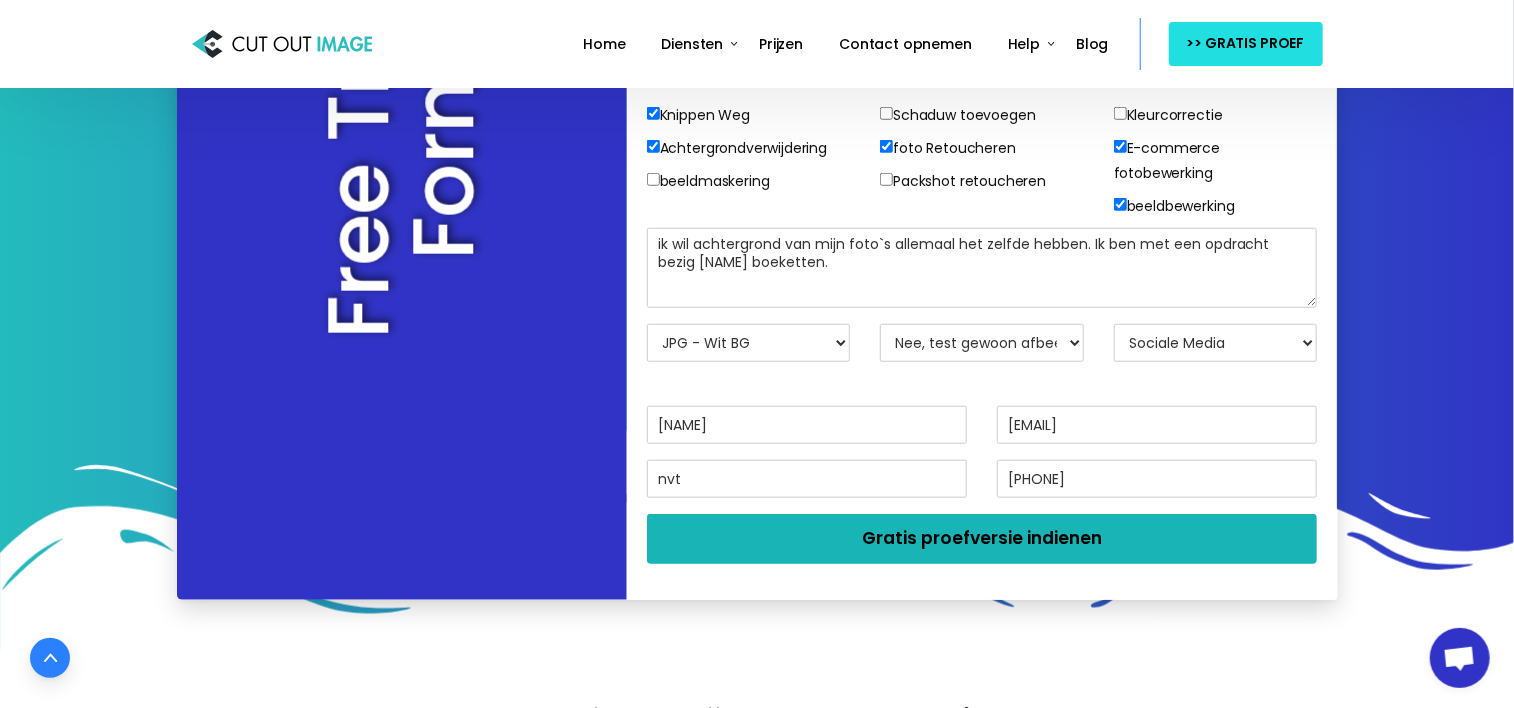 click on "Gratis proefversie indienen" at bounding box center (982, 539) 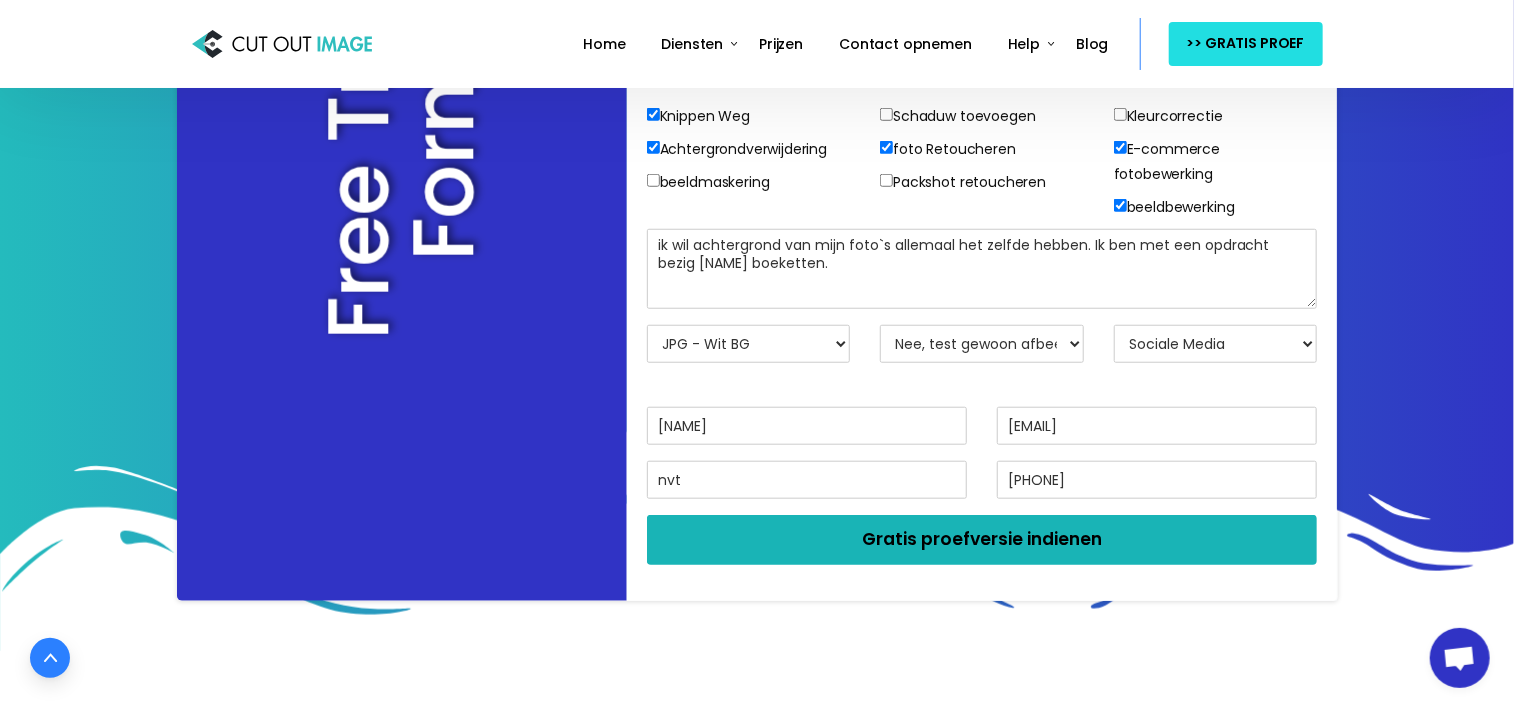 scroll, scrollTop: 700, scrollLeft: 0, axis: vertical 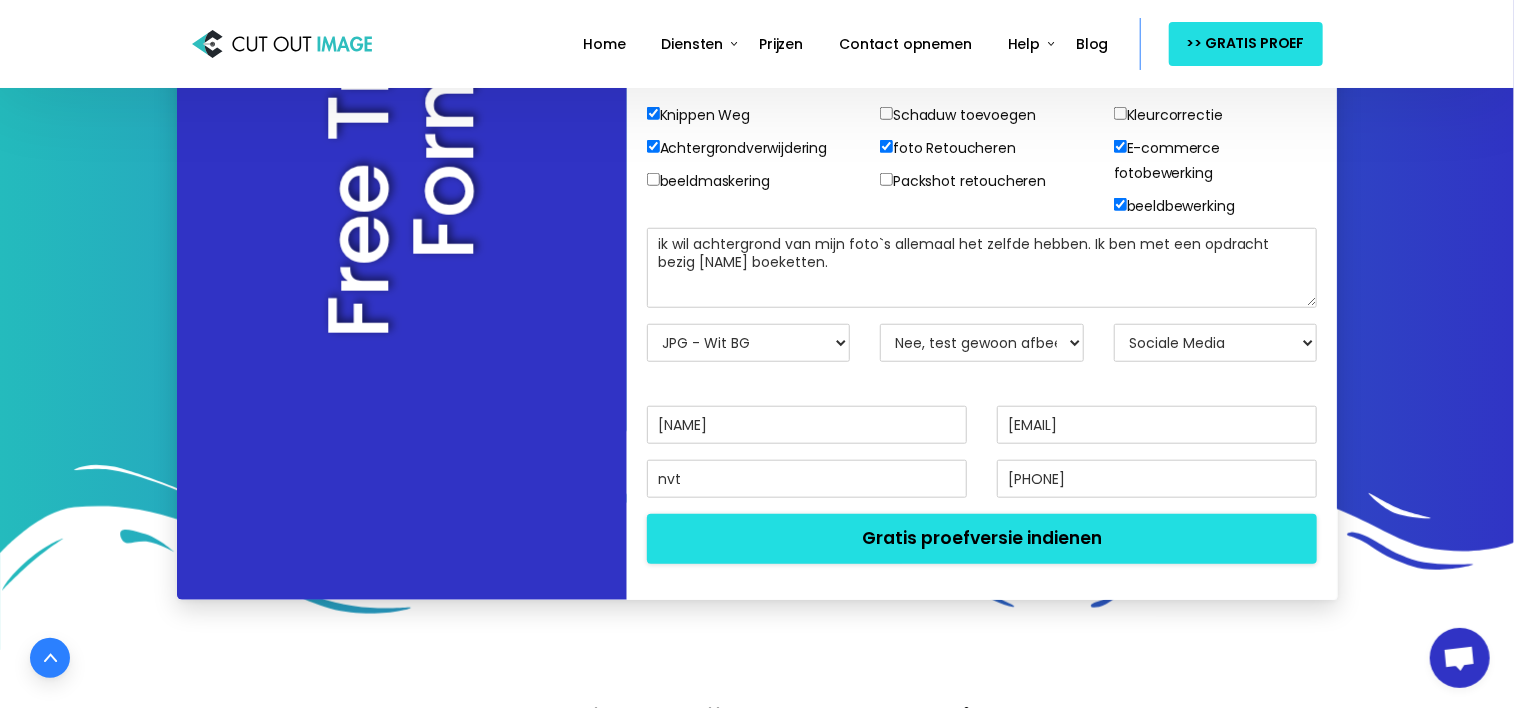 click on "[PHONE]" at bounding box center [1157, 479] 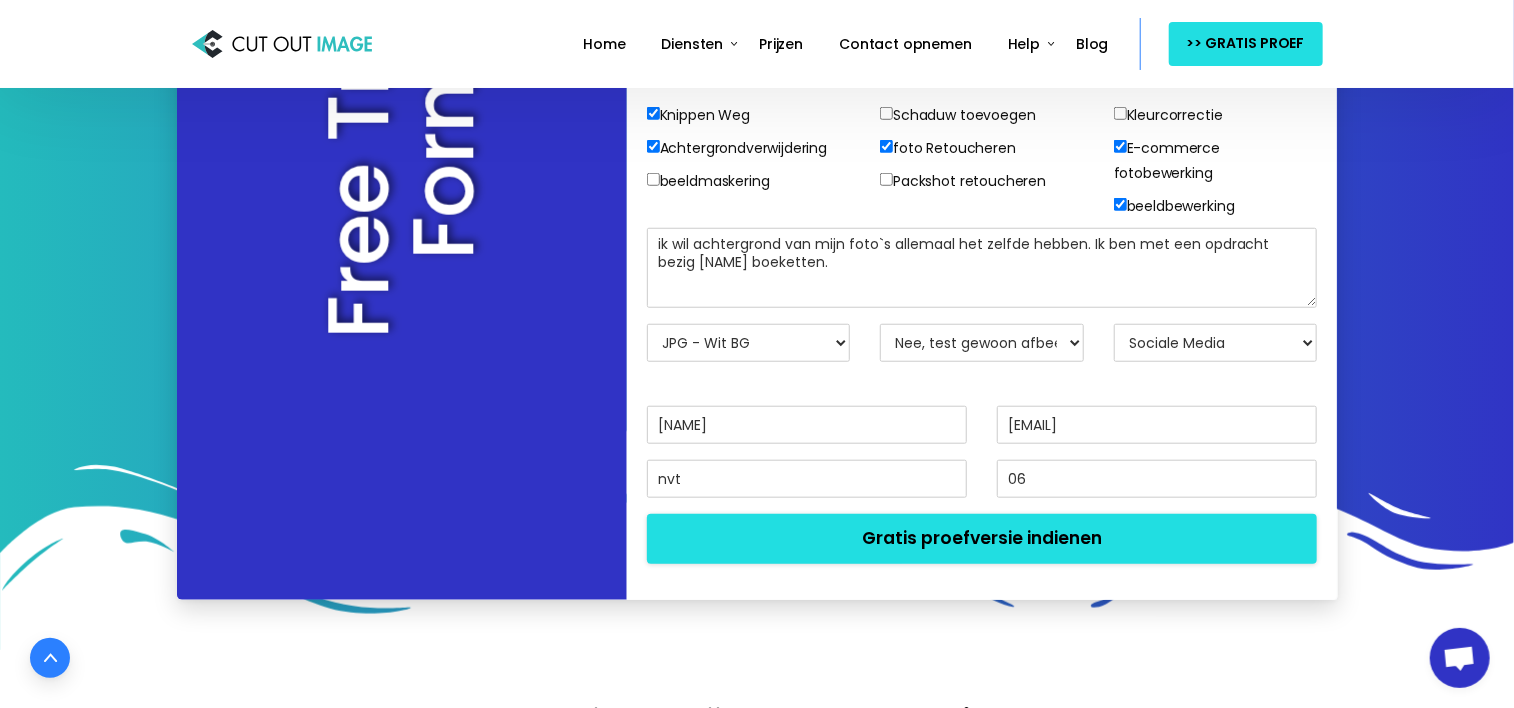 type on "0" 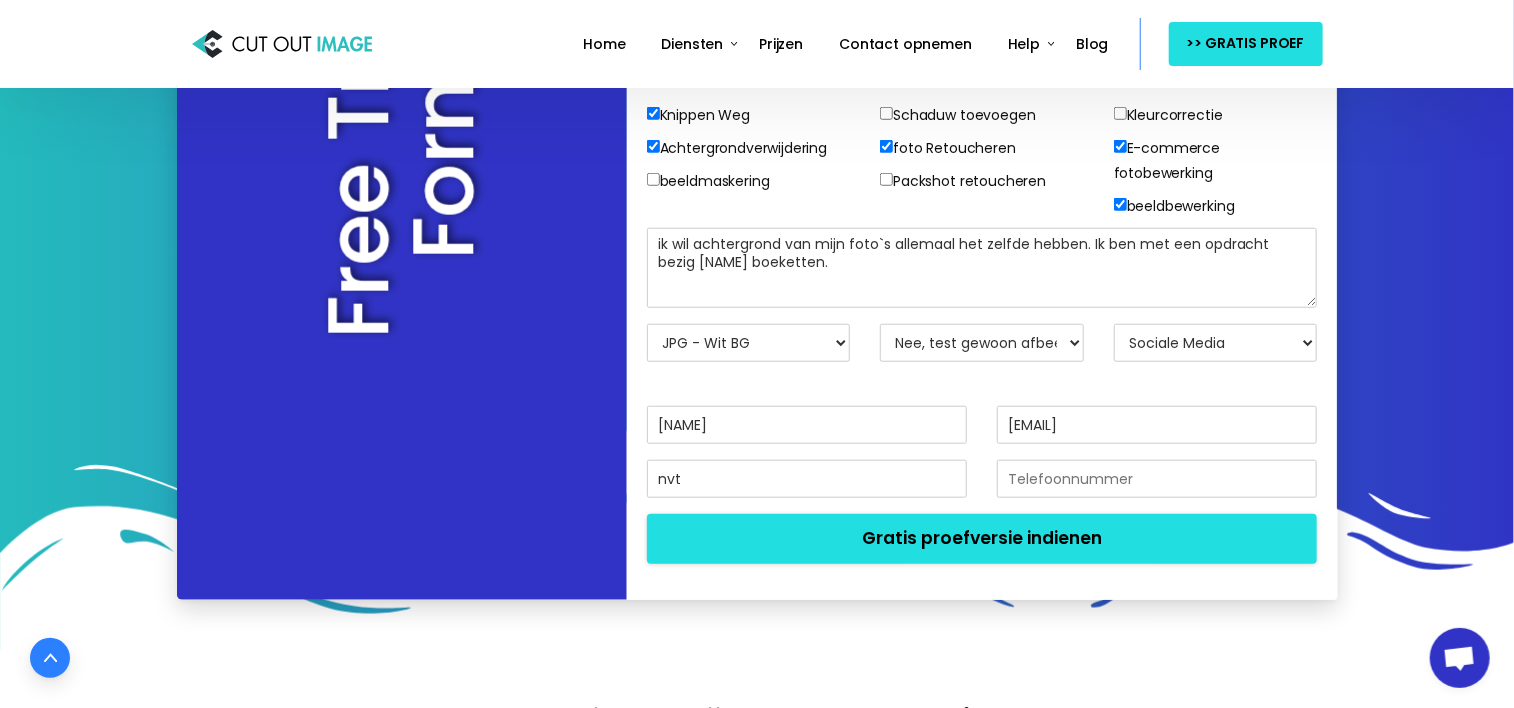 type 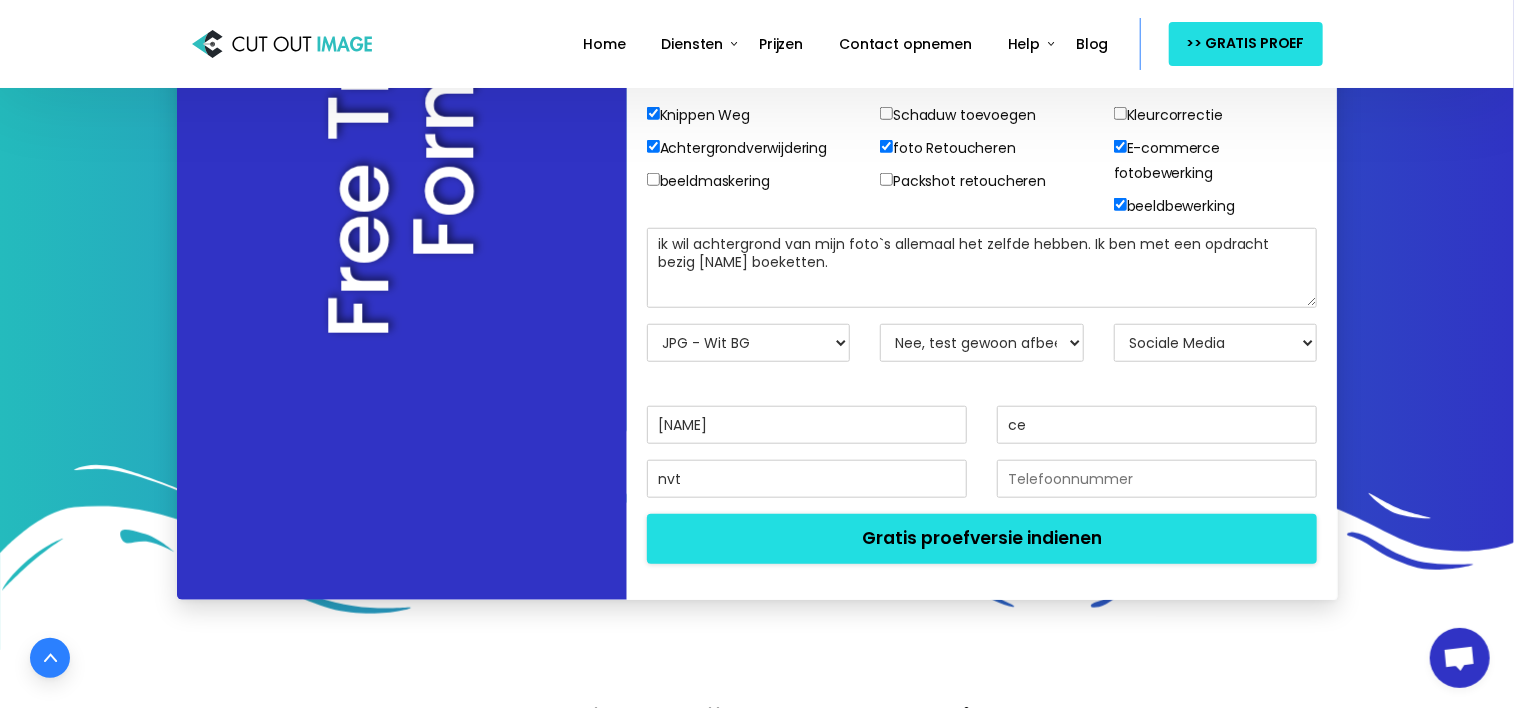 type on "c" 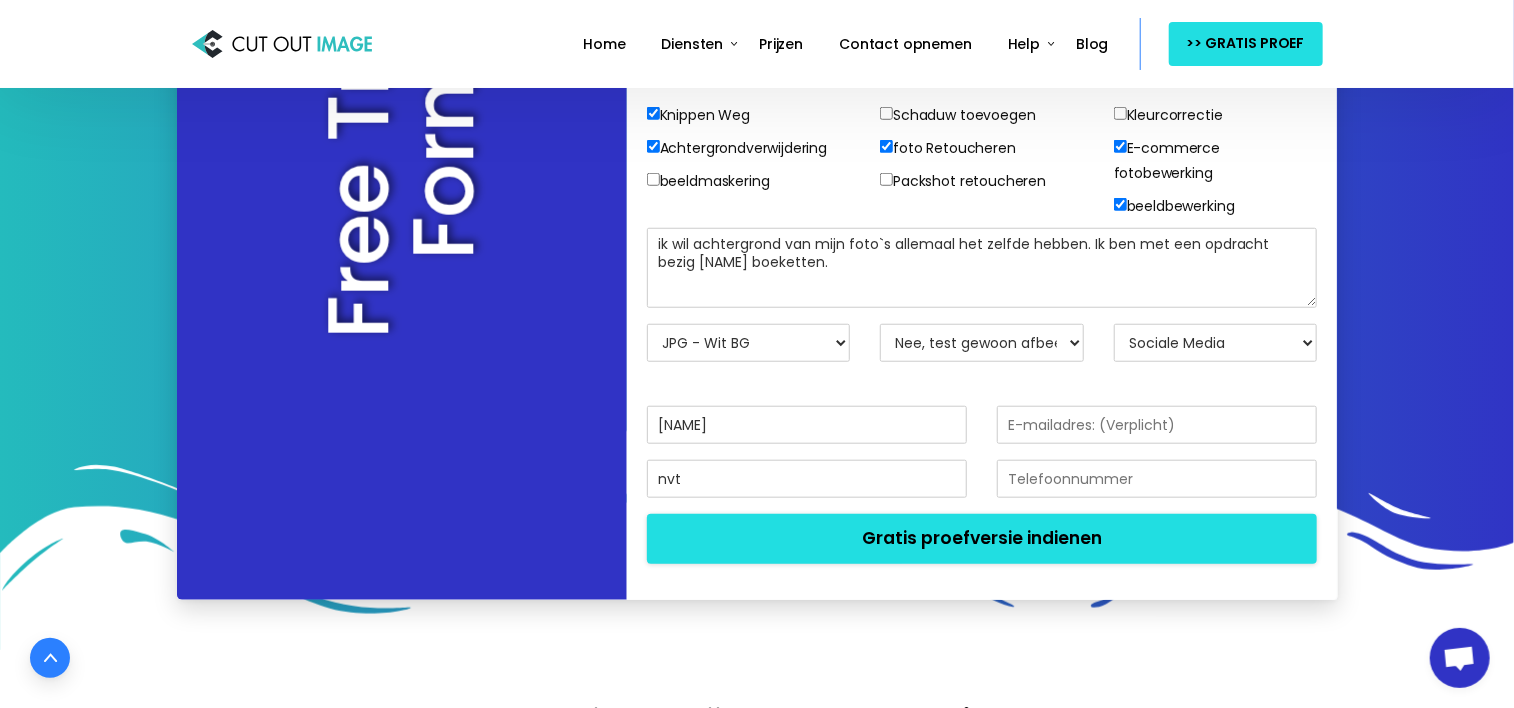 type 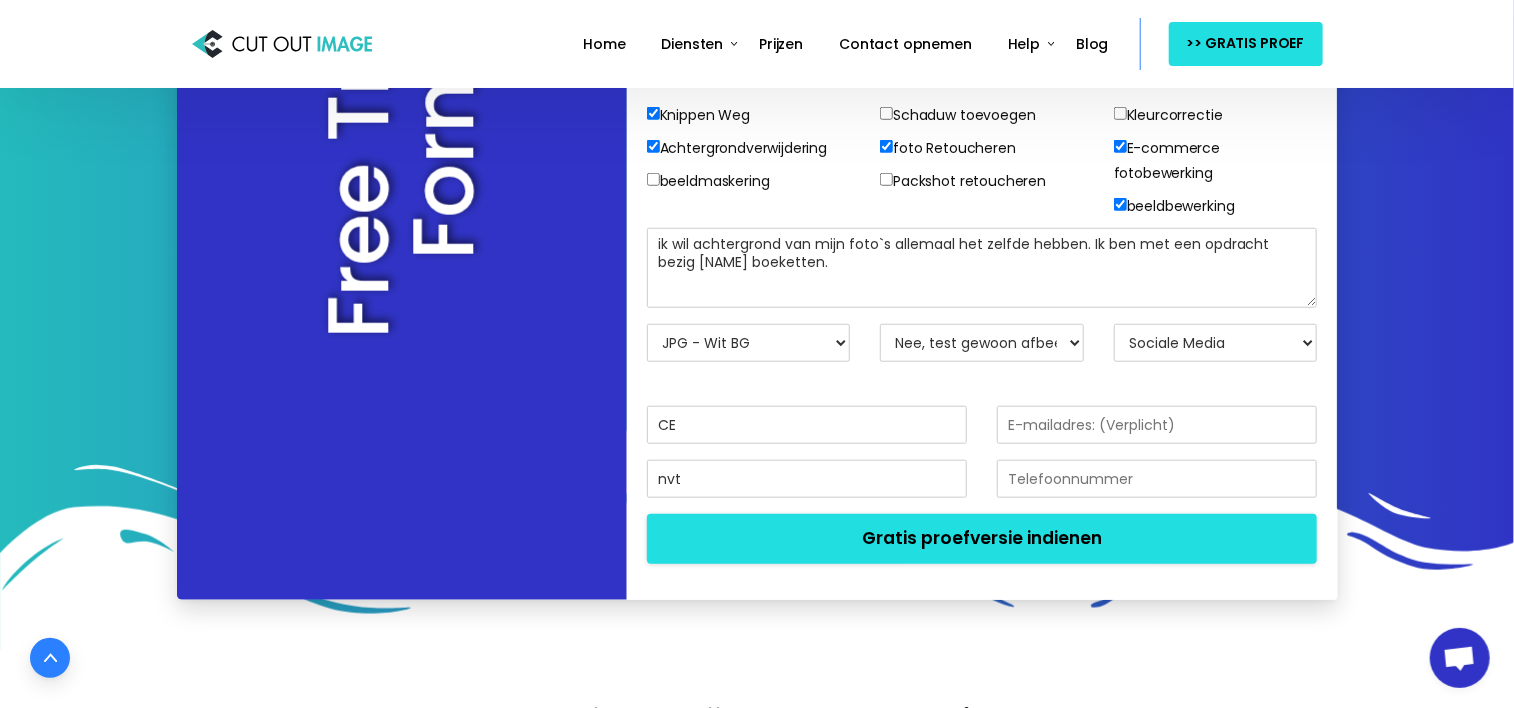 type on "C" 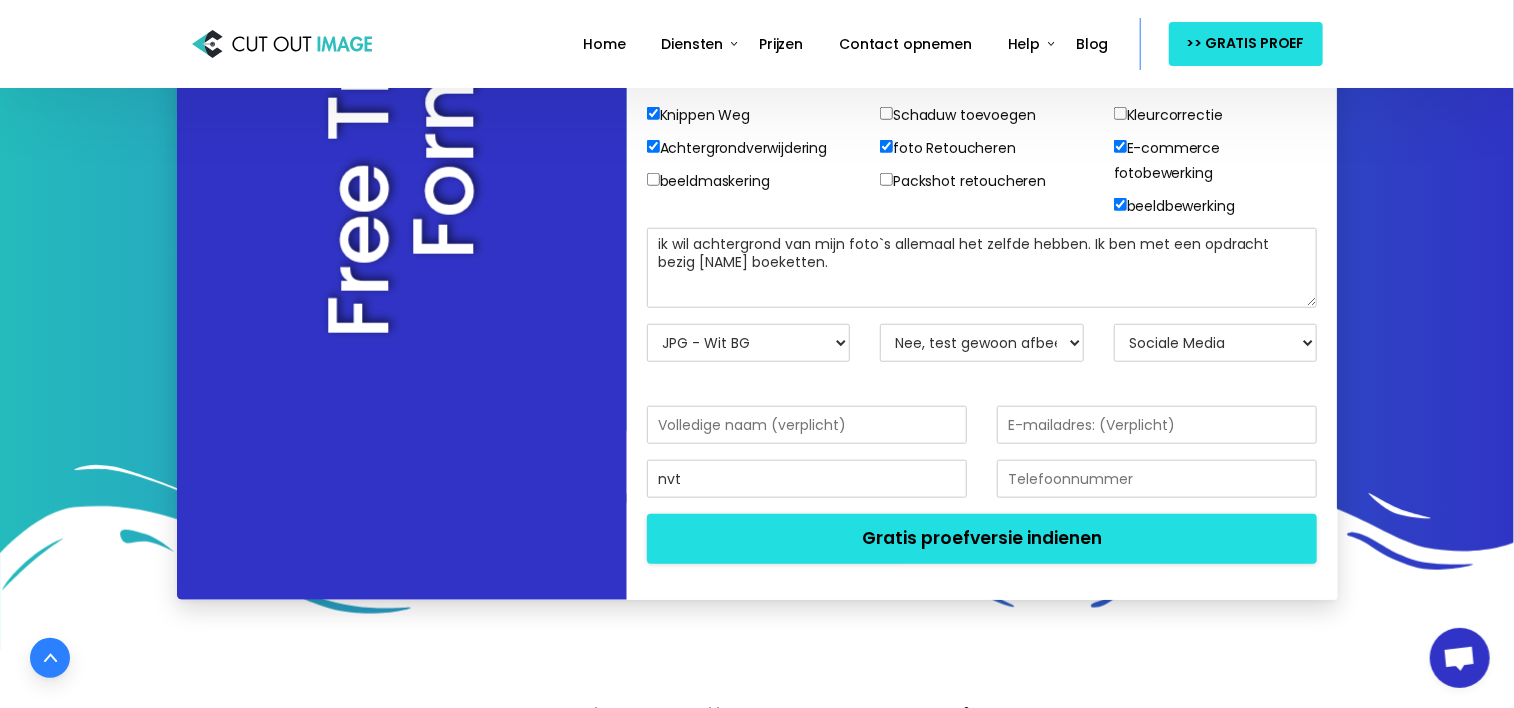 type 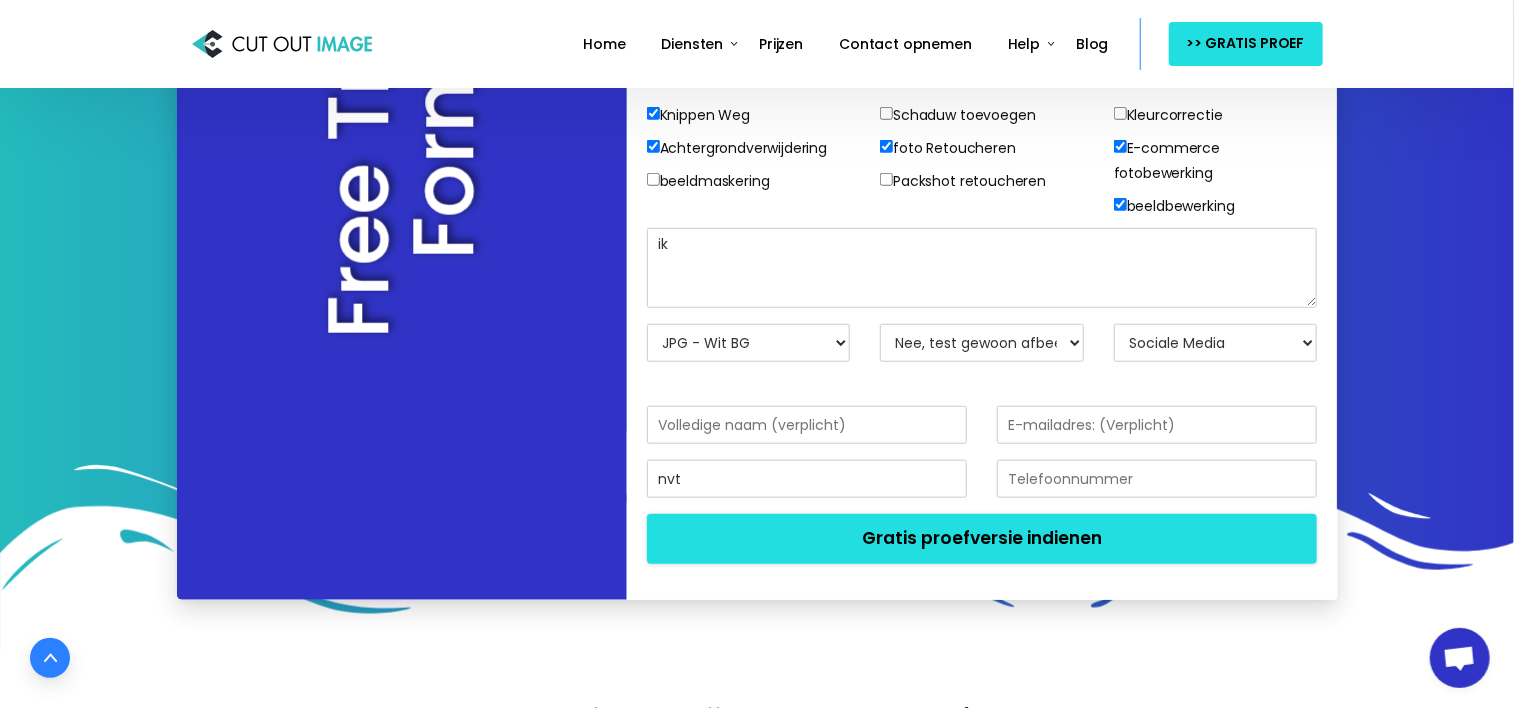 type on "i" 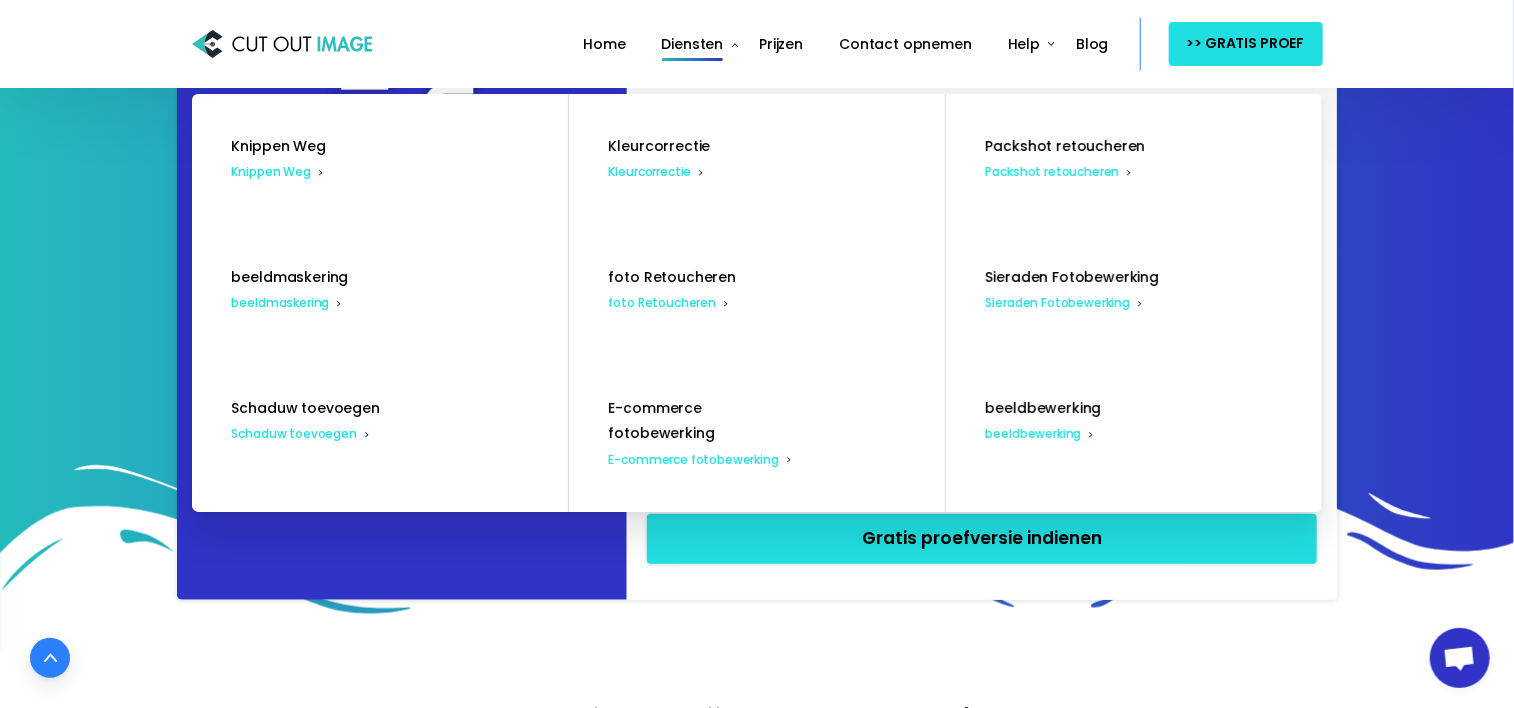 type 